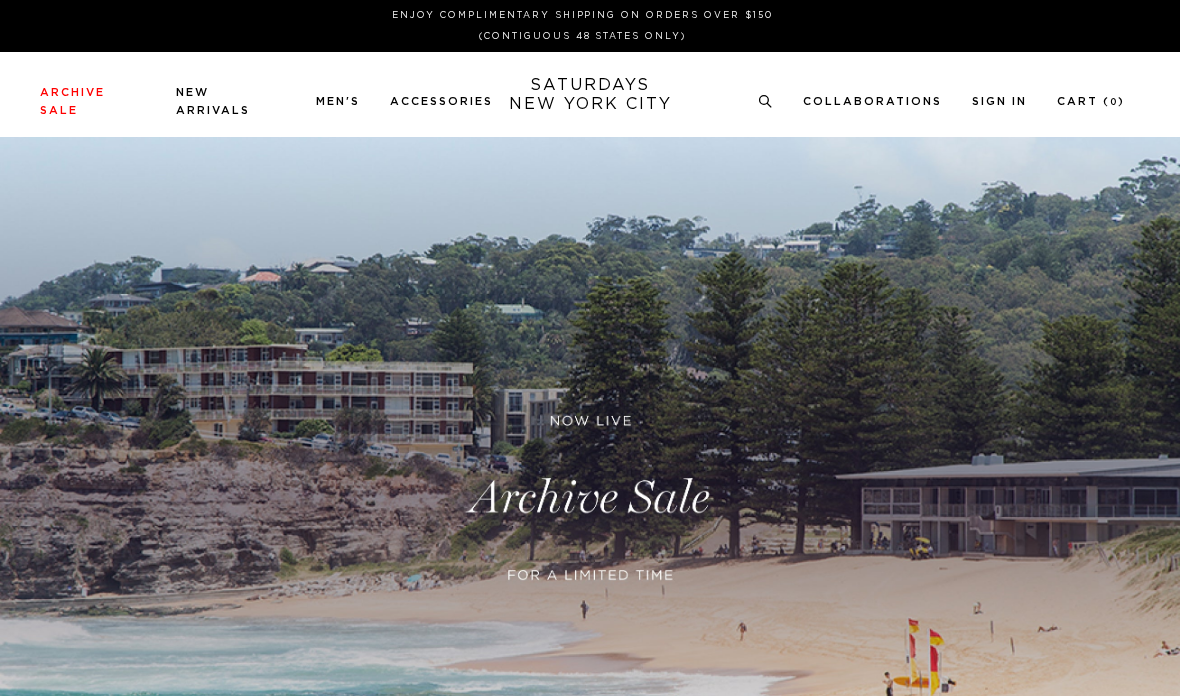 scroll, scrollTop: 0, scrollLeft: 0, axis: both 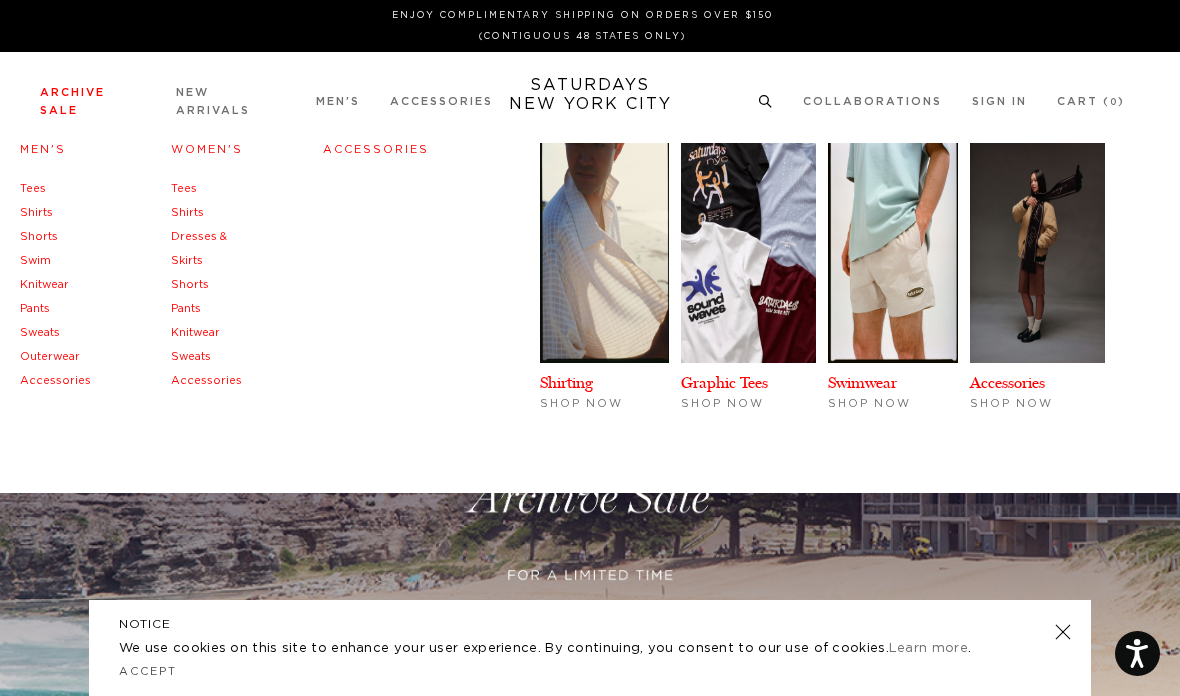 click on "Men's" at bounding box center [43, 149] 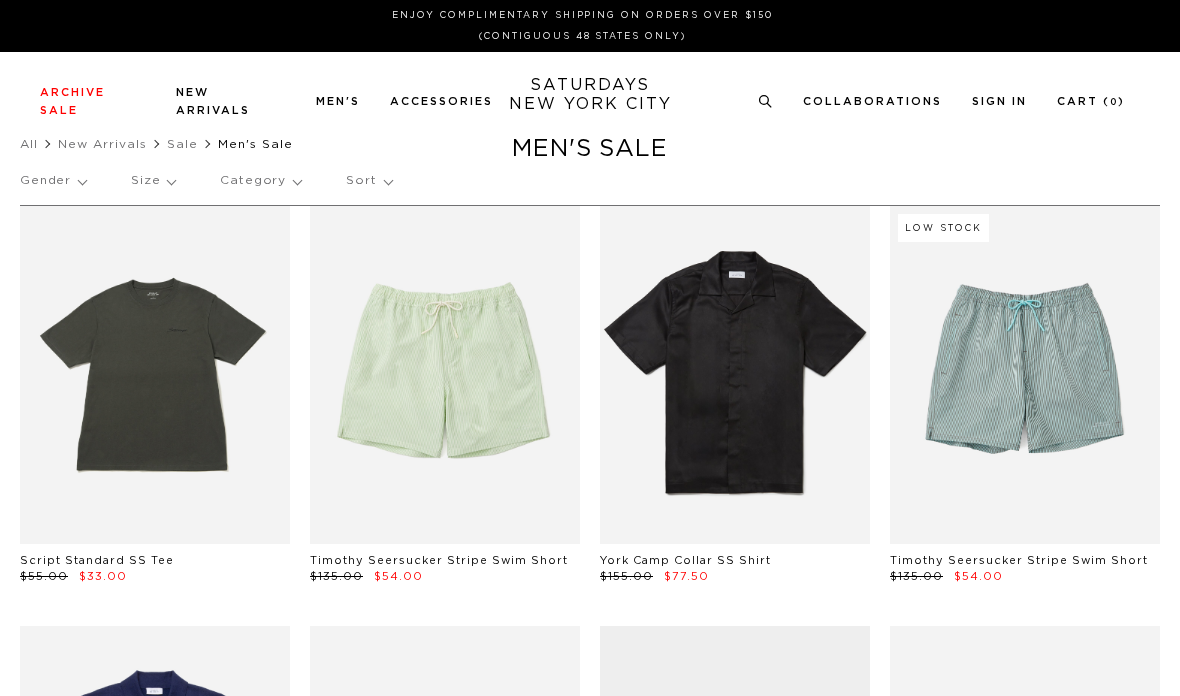 scroll, scrollTop: 0, scrollLeft: 0, axis: both 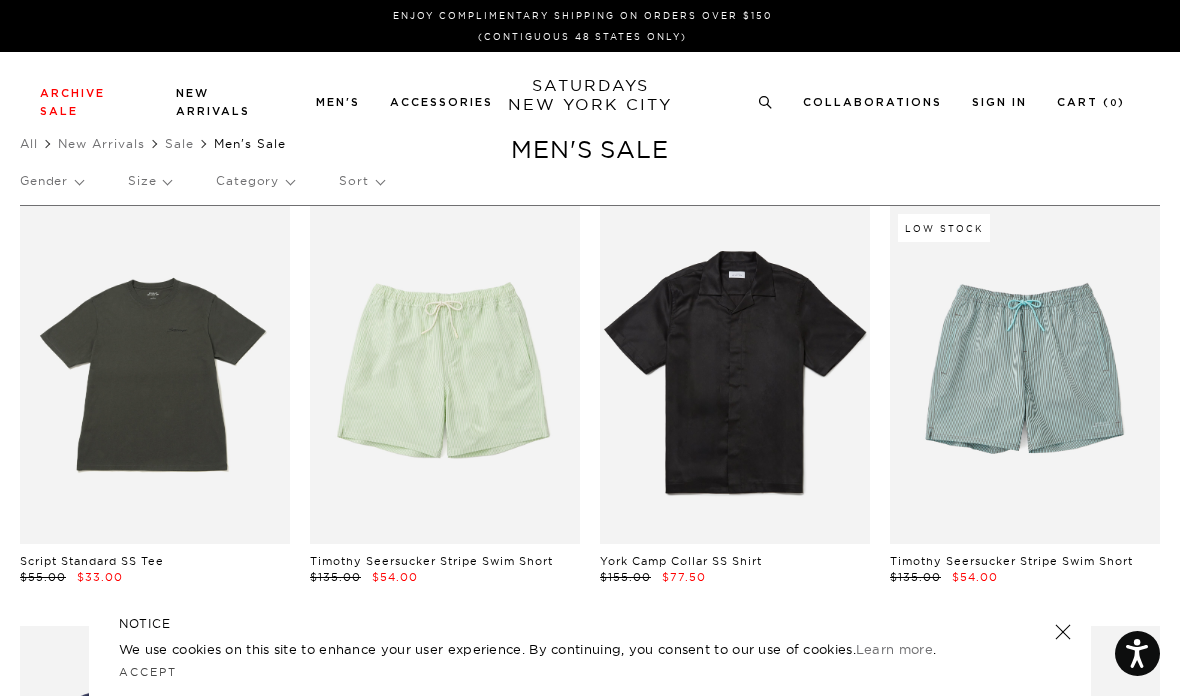 click at bounding box center [1063, 632] 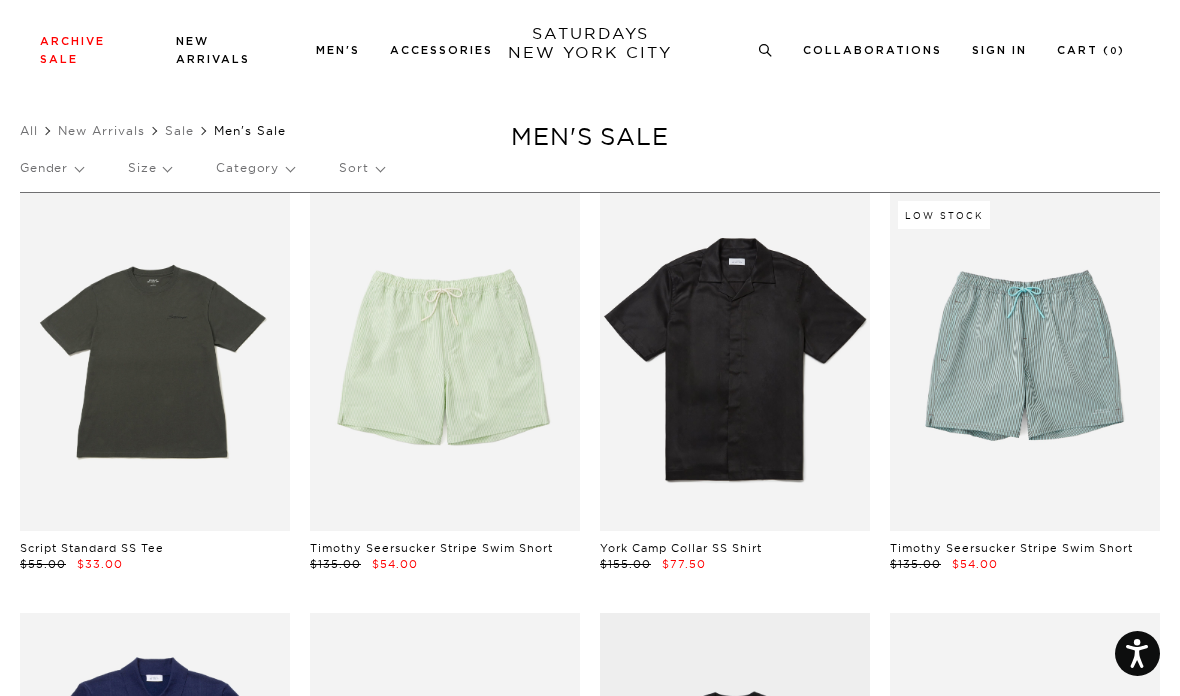 scroll, scrollTop: 15, scrollLeft: 0, axis: vertical 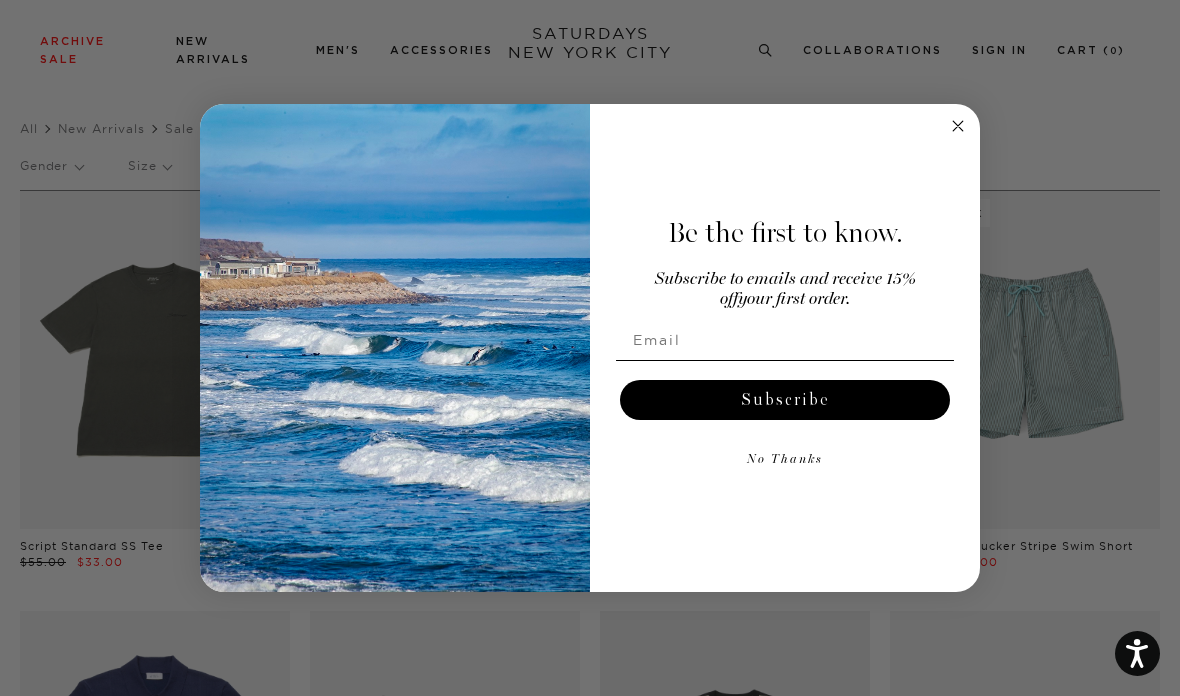 click 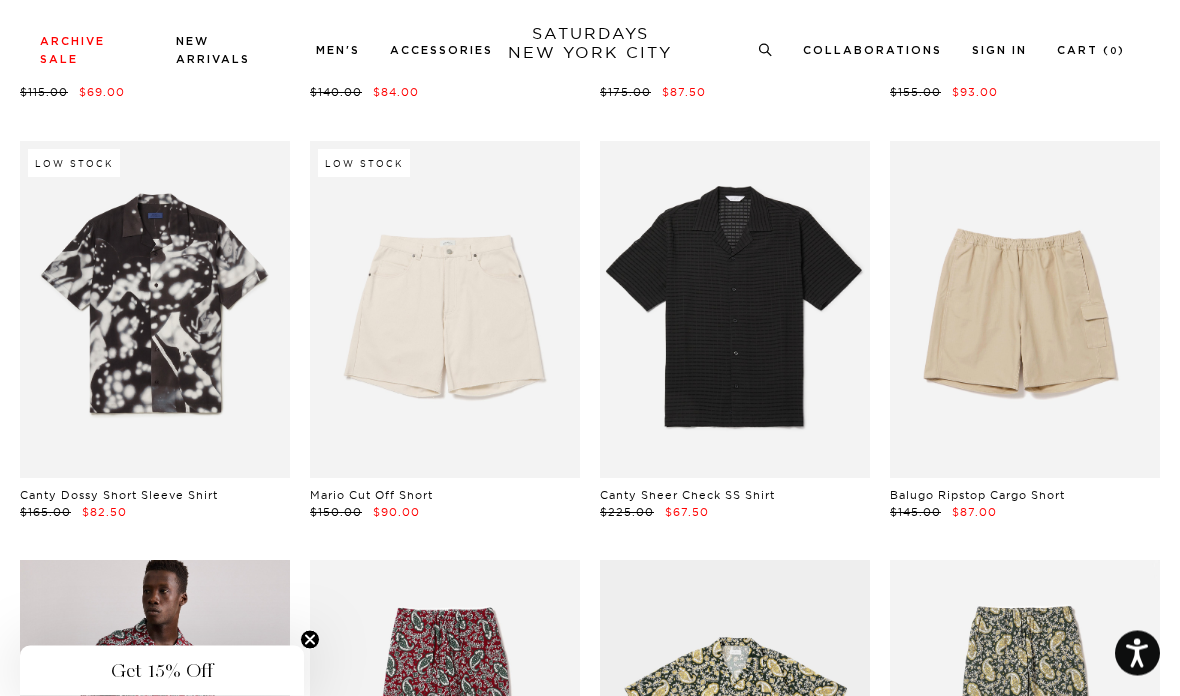 scroll, scrollTop: 2164, scrollLeft: 0, axis: vertical 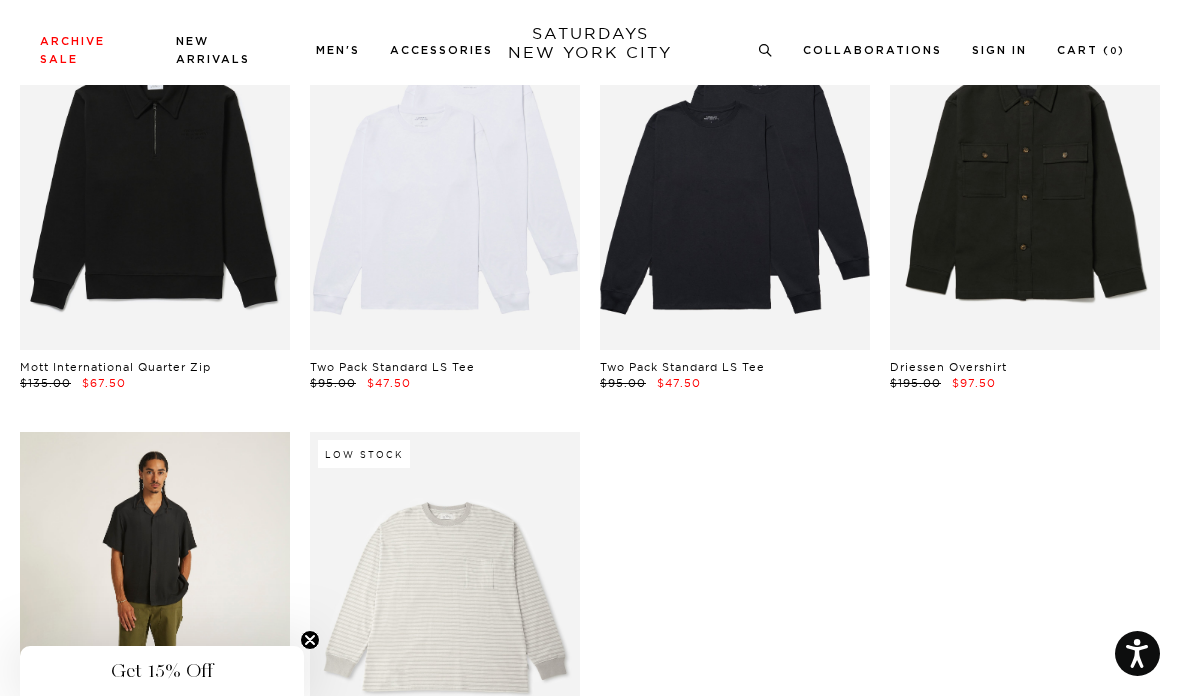 click at bounding box center (155, 601) 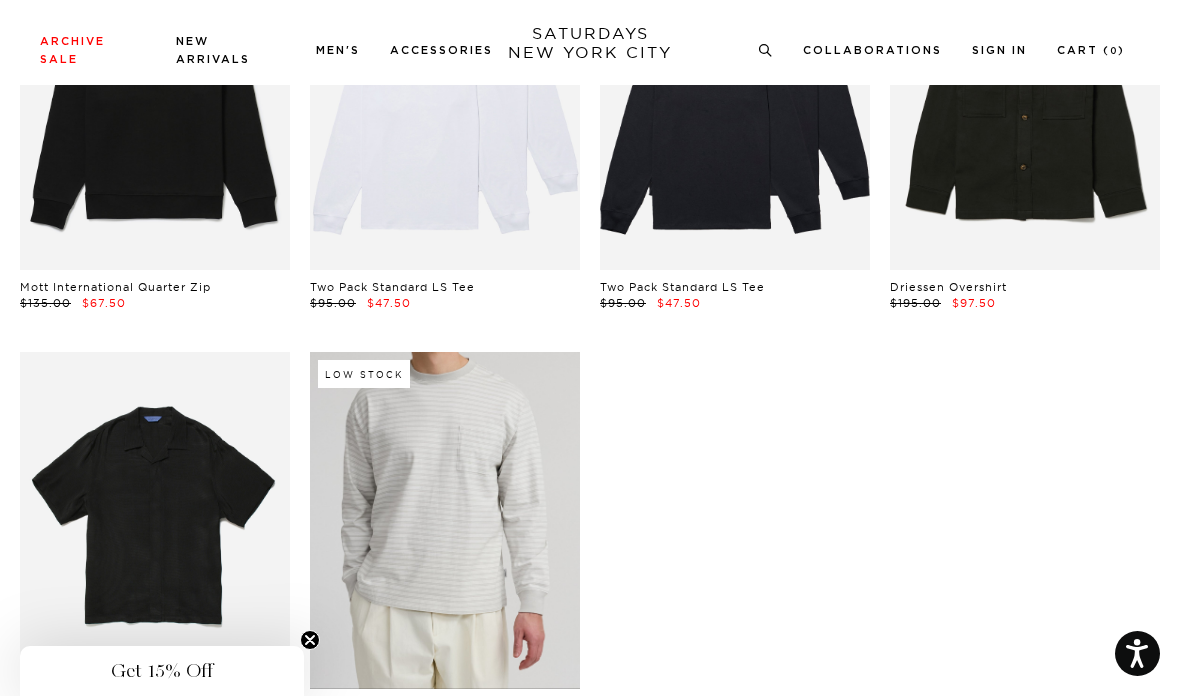 click at bounding box center (445, 521) 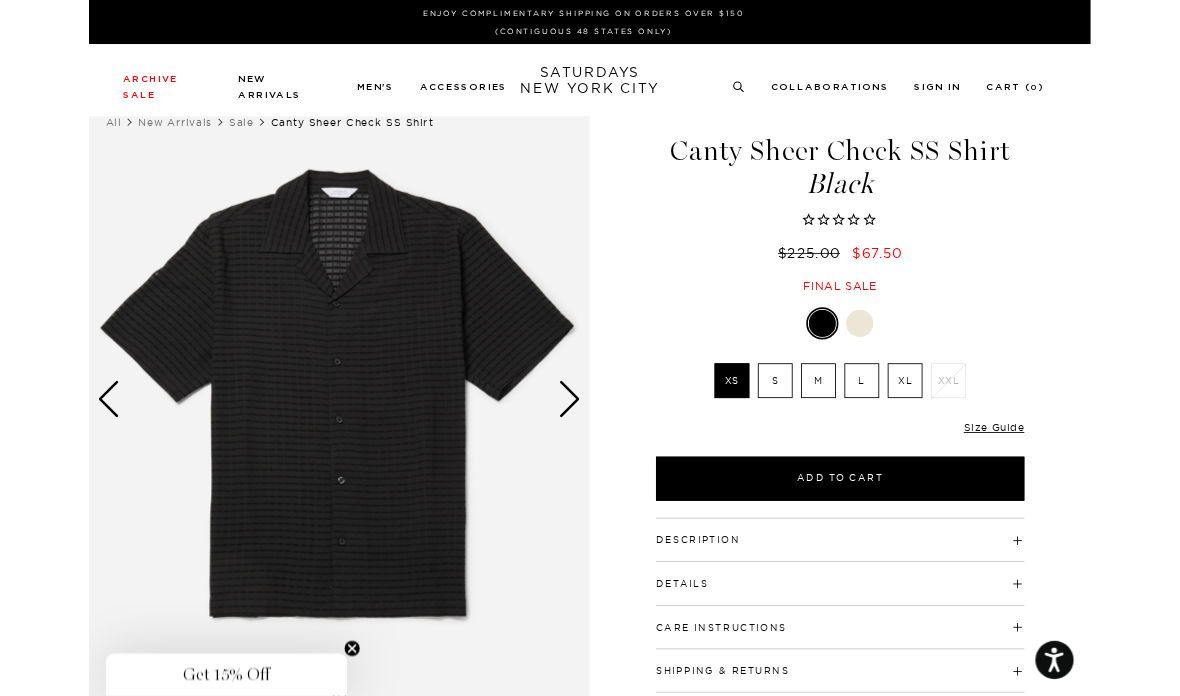 scroll, scrollTop: 0, scrollLeft: 0, axis: both 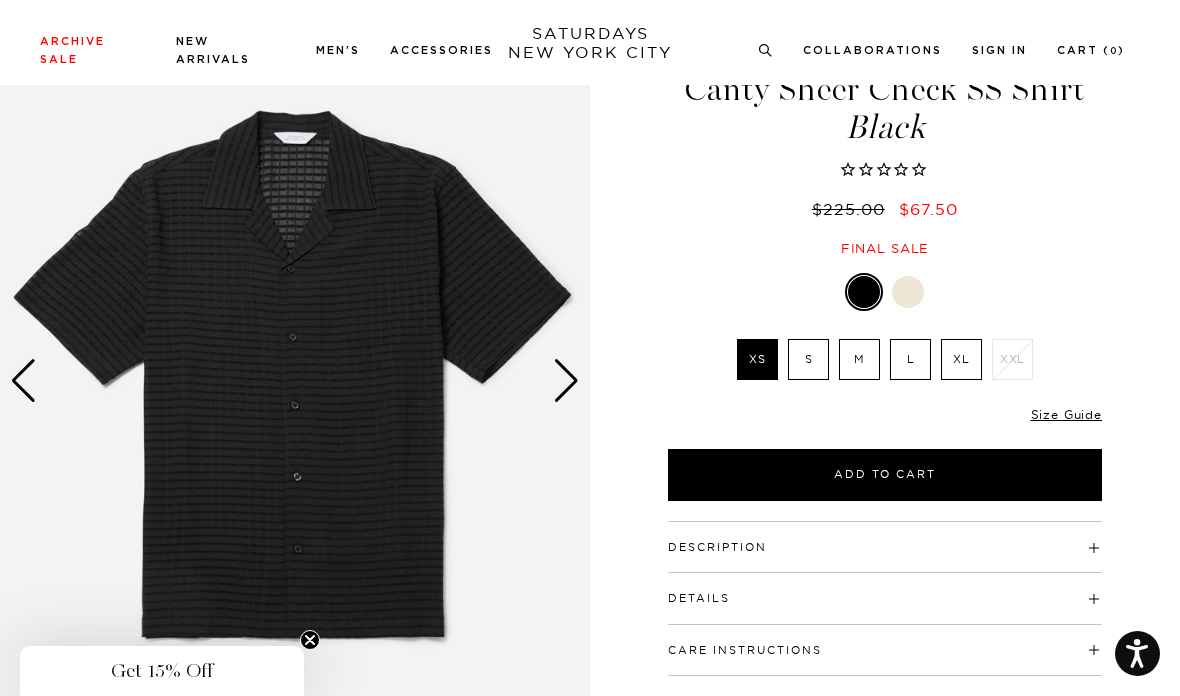 click at bounding box center (295, 381) 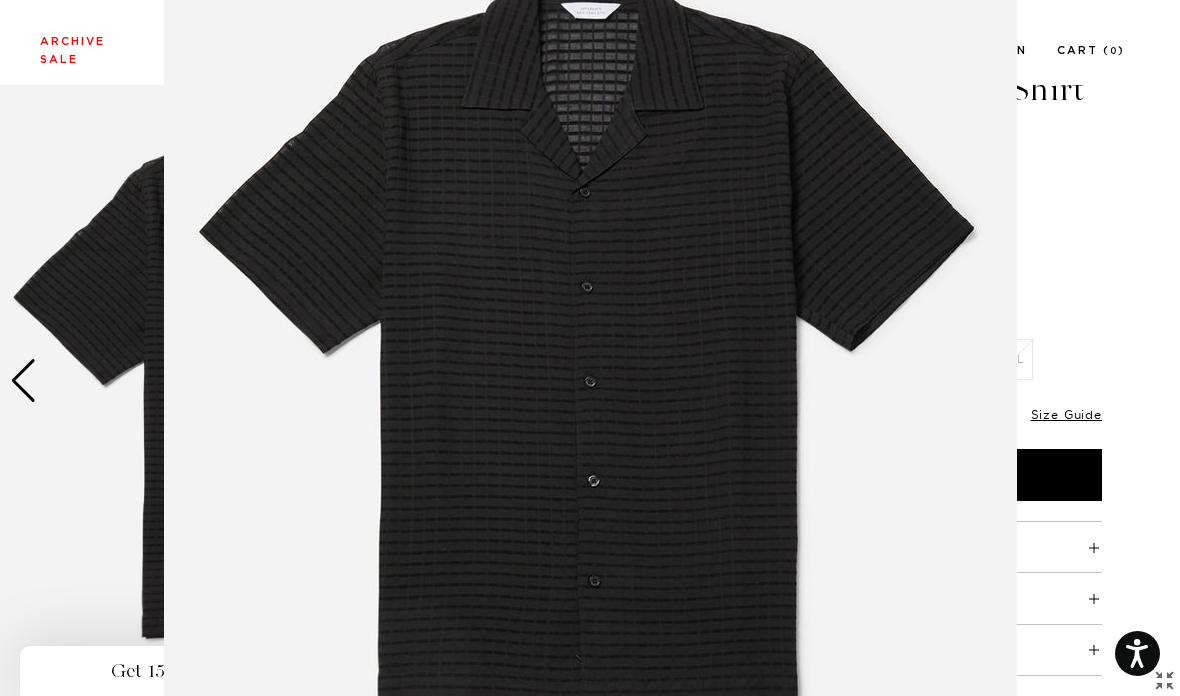 click at bounding box center (590, 348) 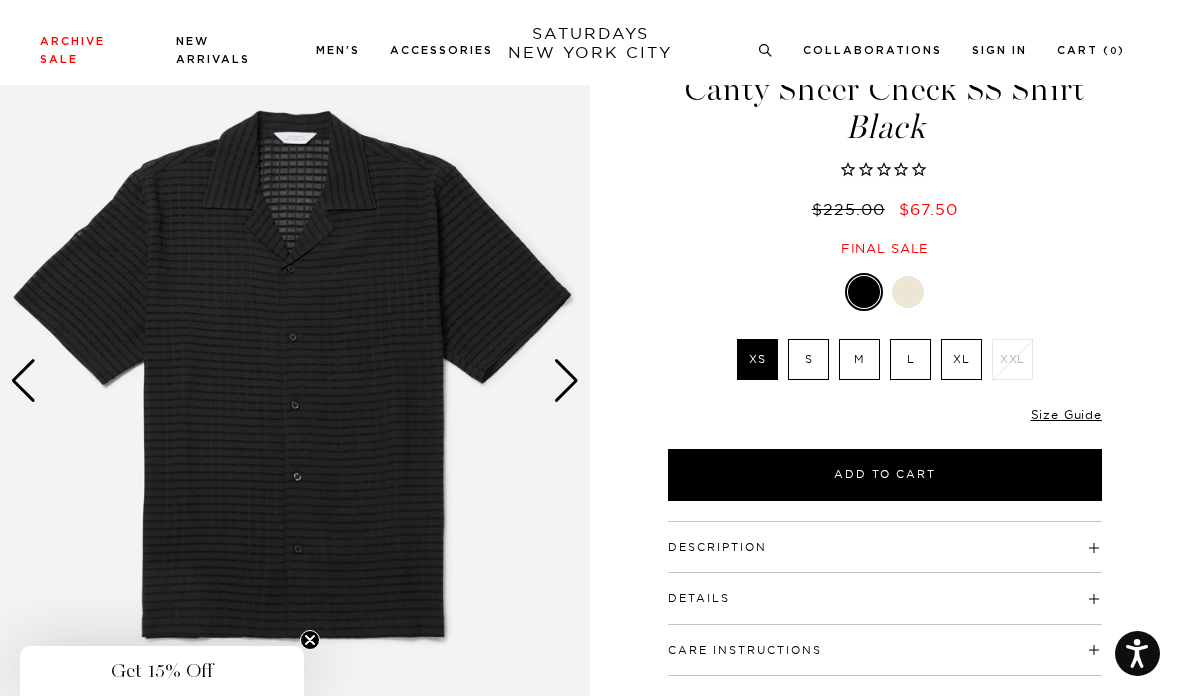 click at bounding box center (566, 381) 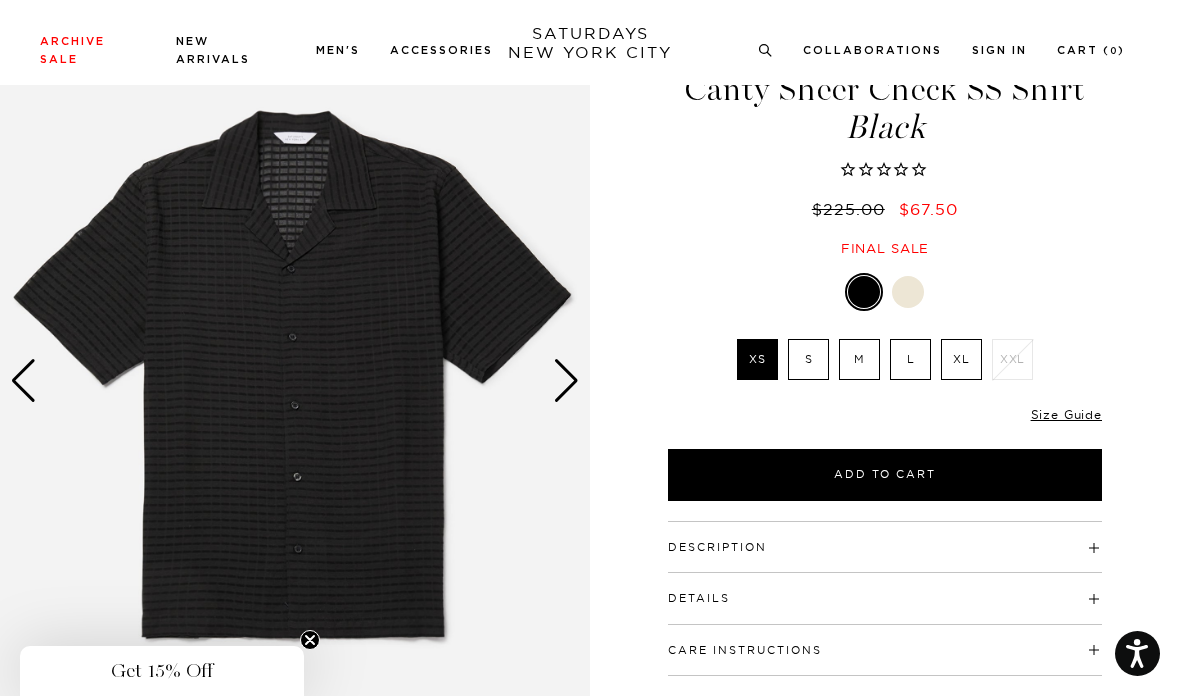 click at bounding box center [566, 381] 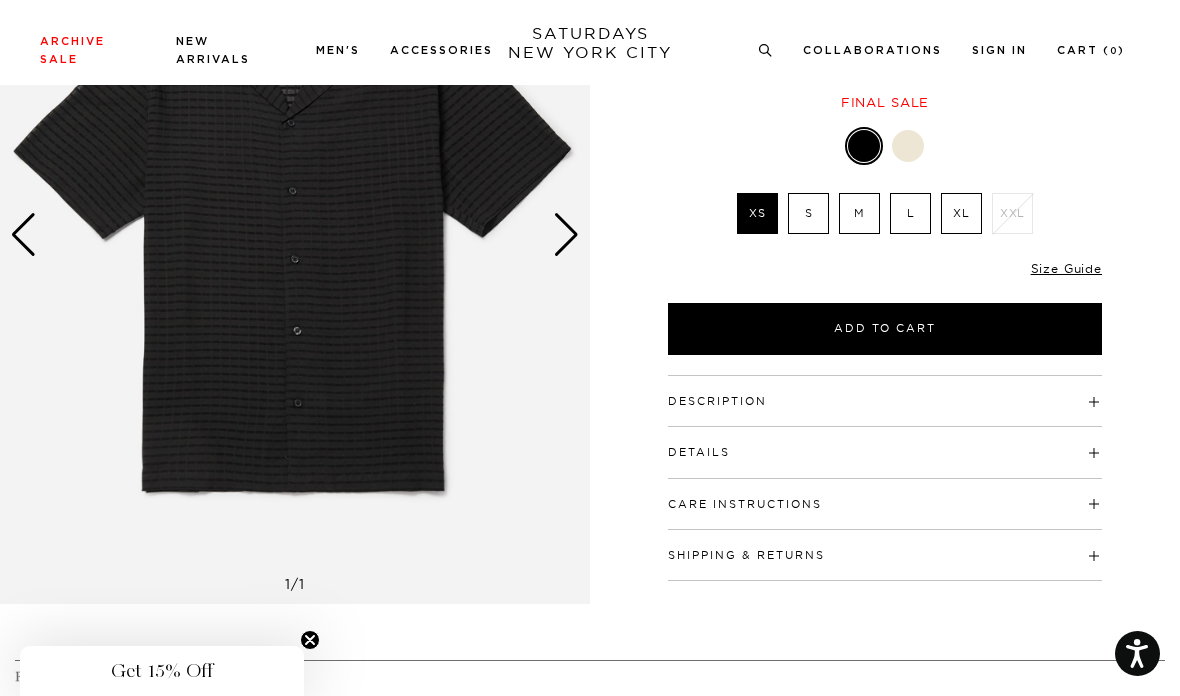 scroll, scrollTop: 0, scrollLeft: 0, axis: both 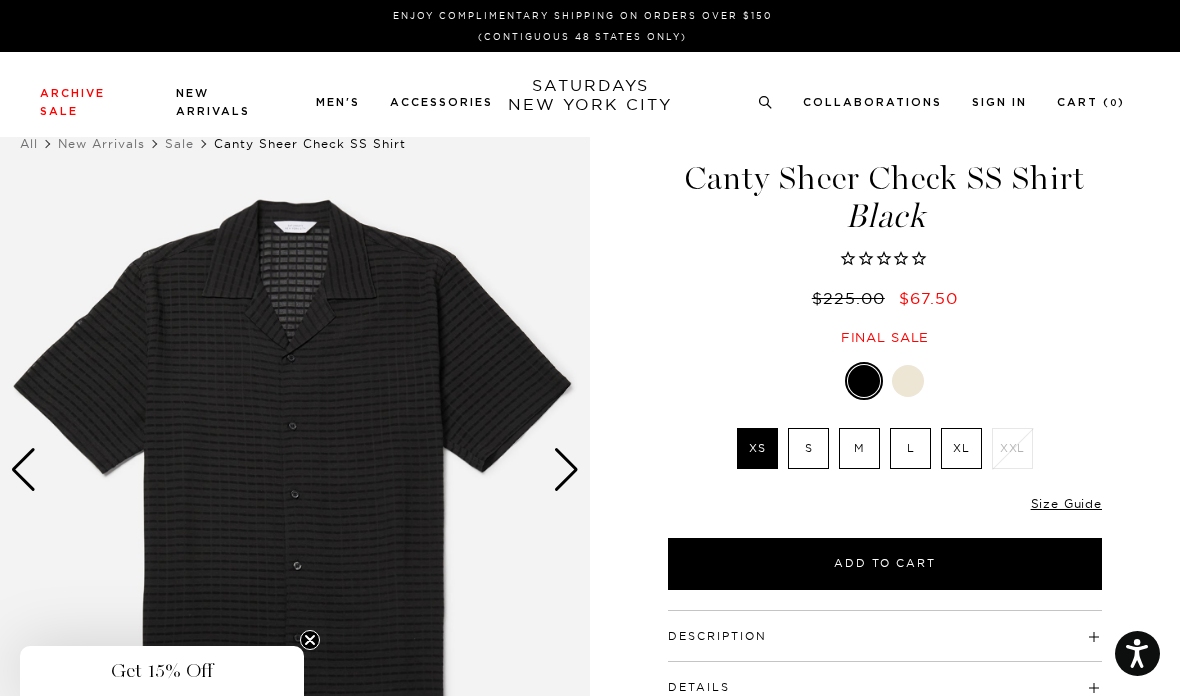 click at bounding box center (295, 470) 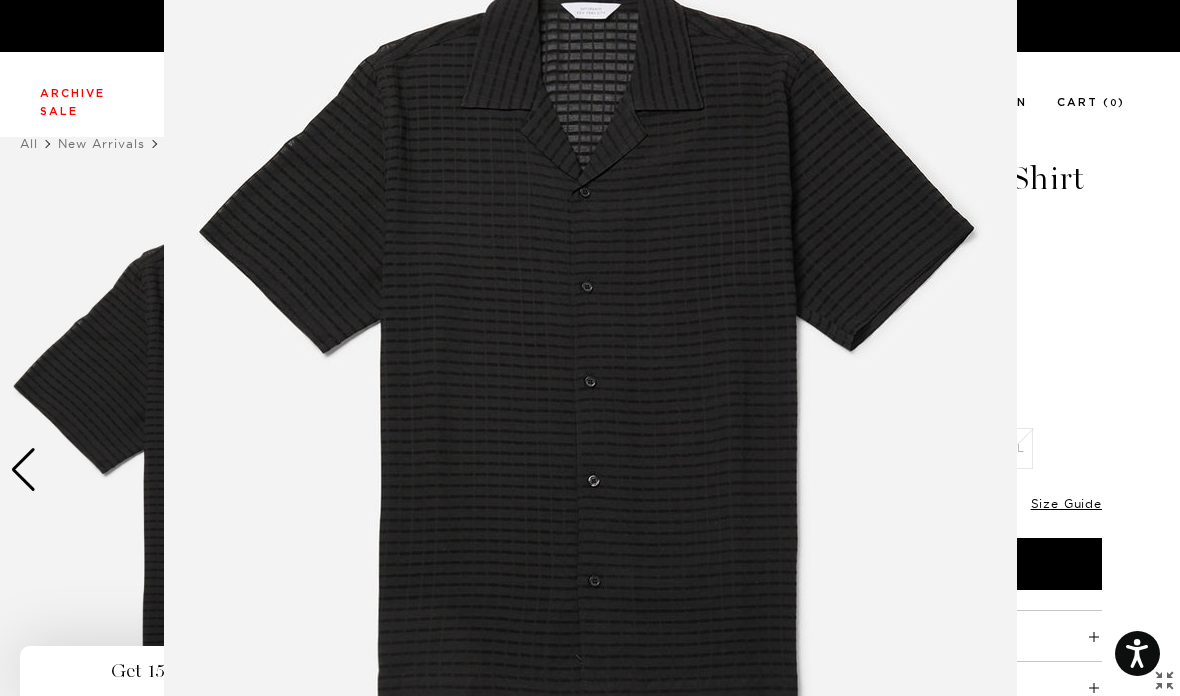 click at bounding box center [590, 348] 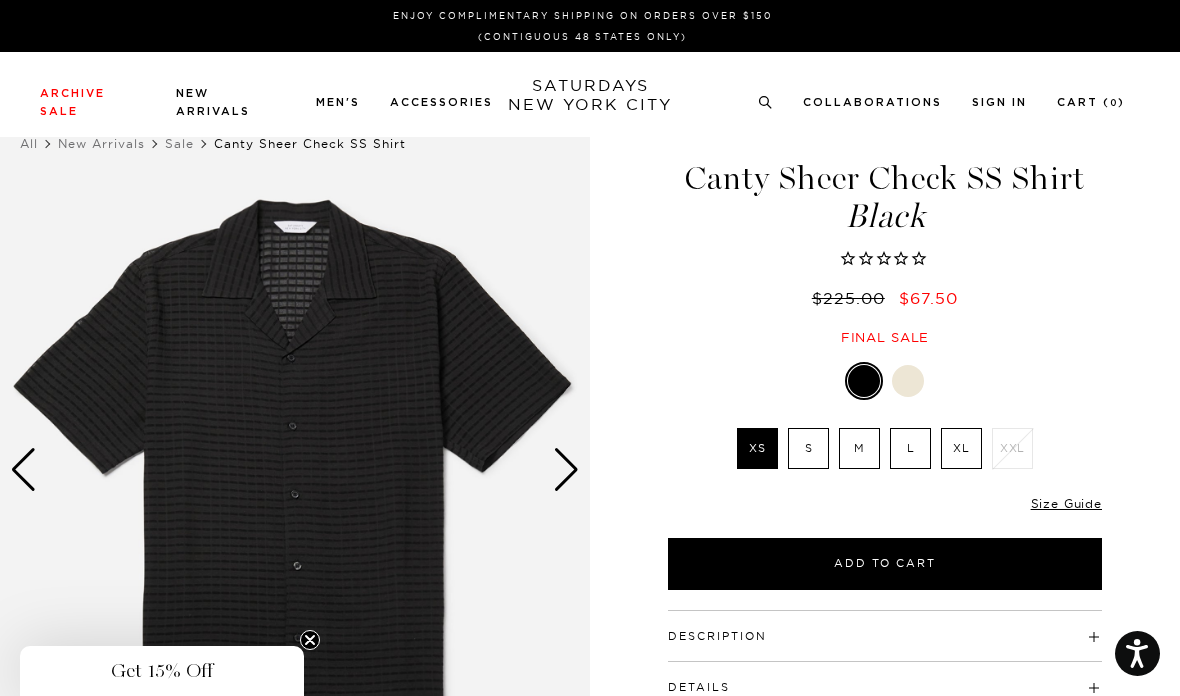 scroll, scrollTop: 0, scrollLeft: 0, axis: both 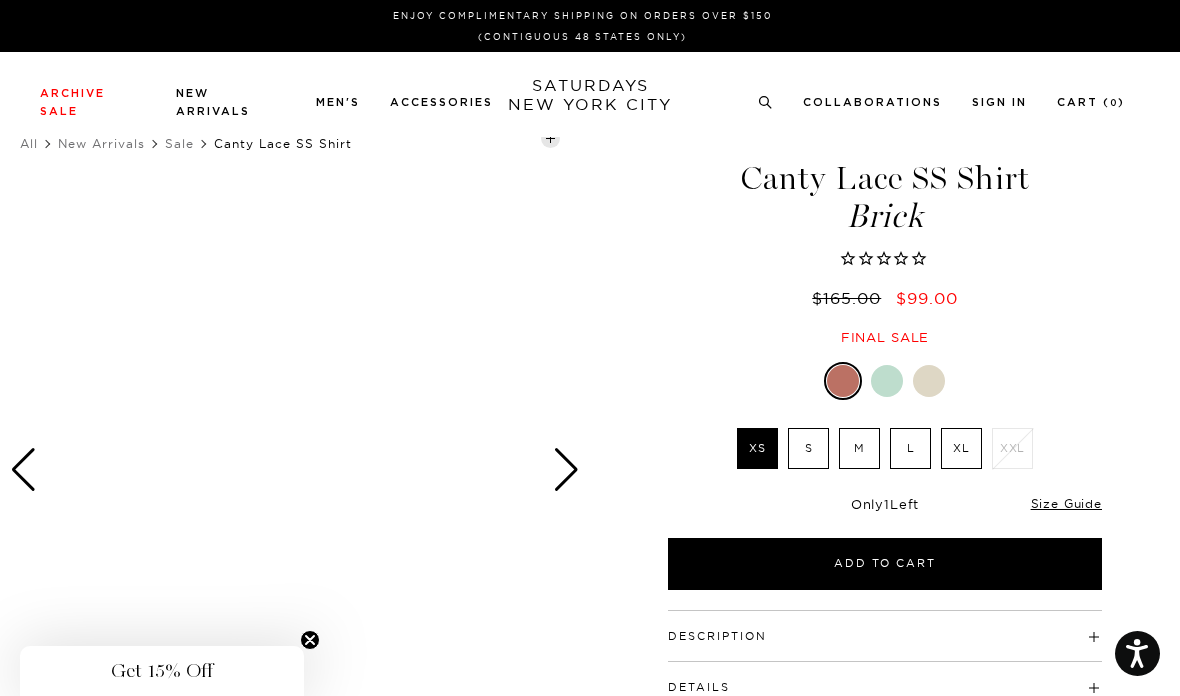 click at bounding box center (566, 470) 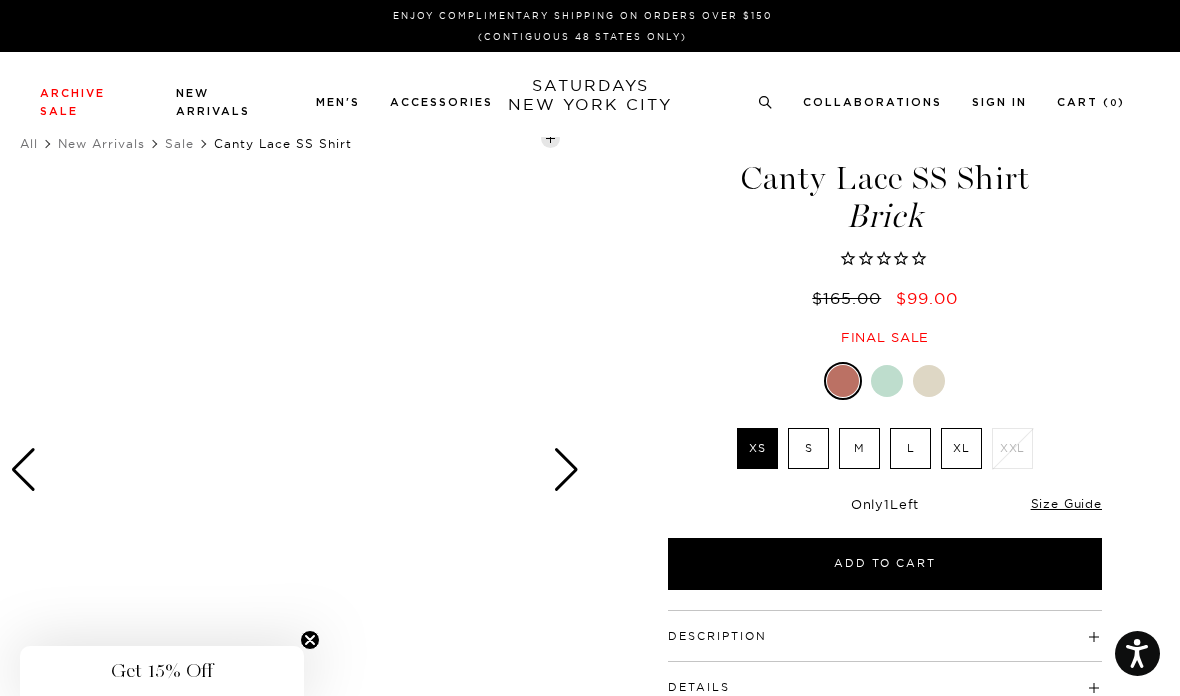 click at bounding box center [295, 470] 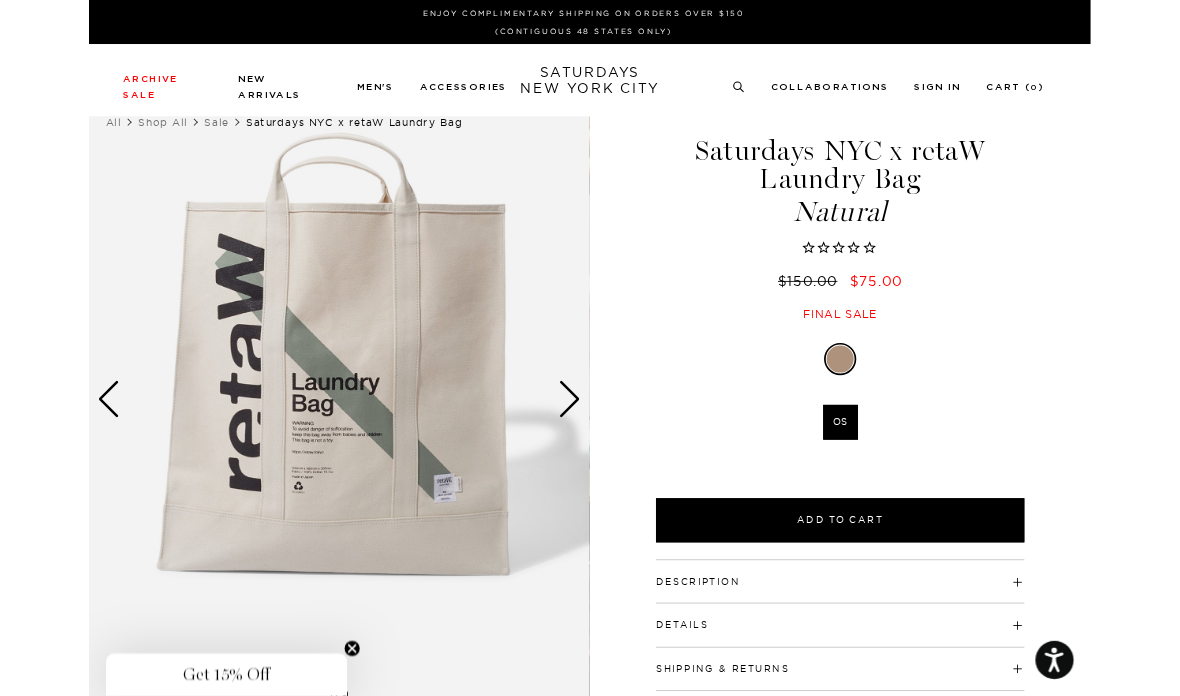 scroll, scrollTop: 0, scrollLeft: 0, axis: both 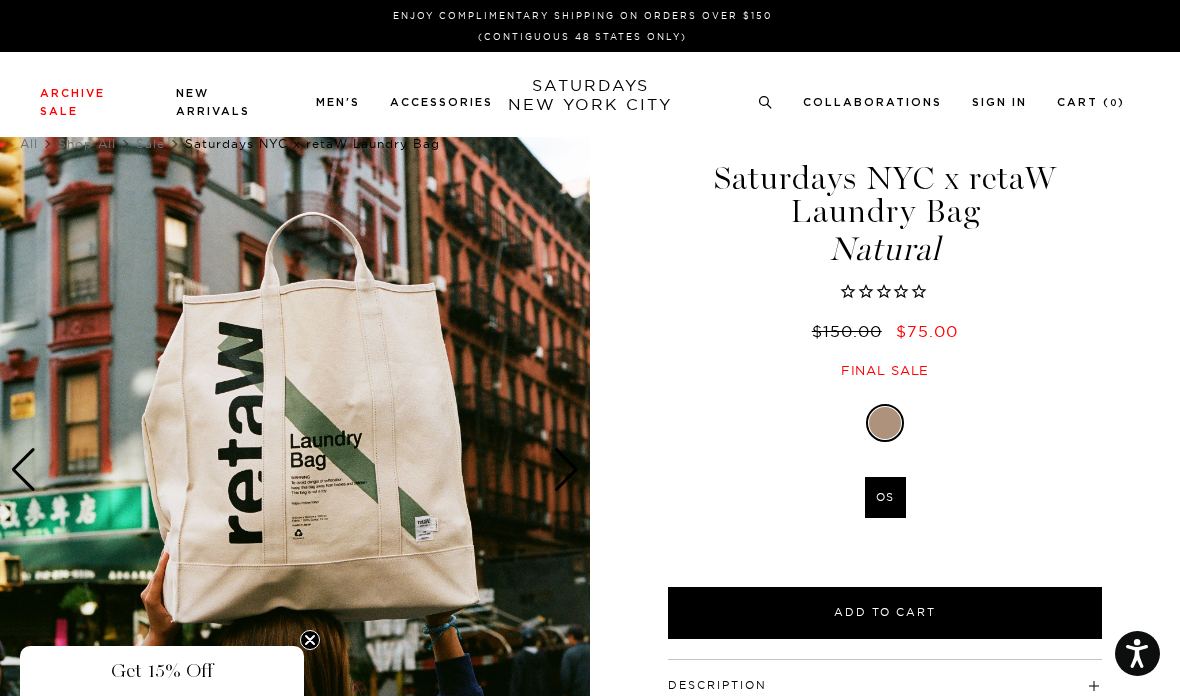 click at bounding box center [566, 470] 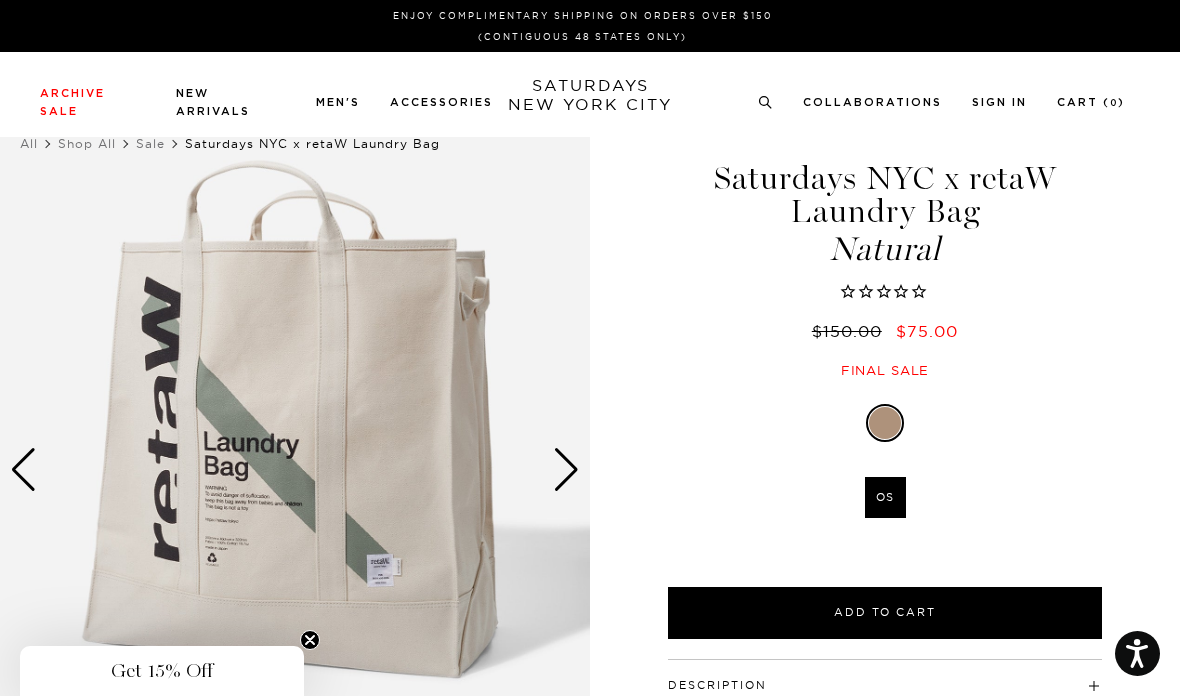 click at bounding box center (566, 470) 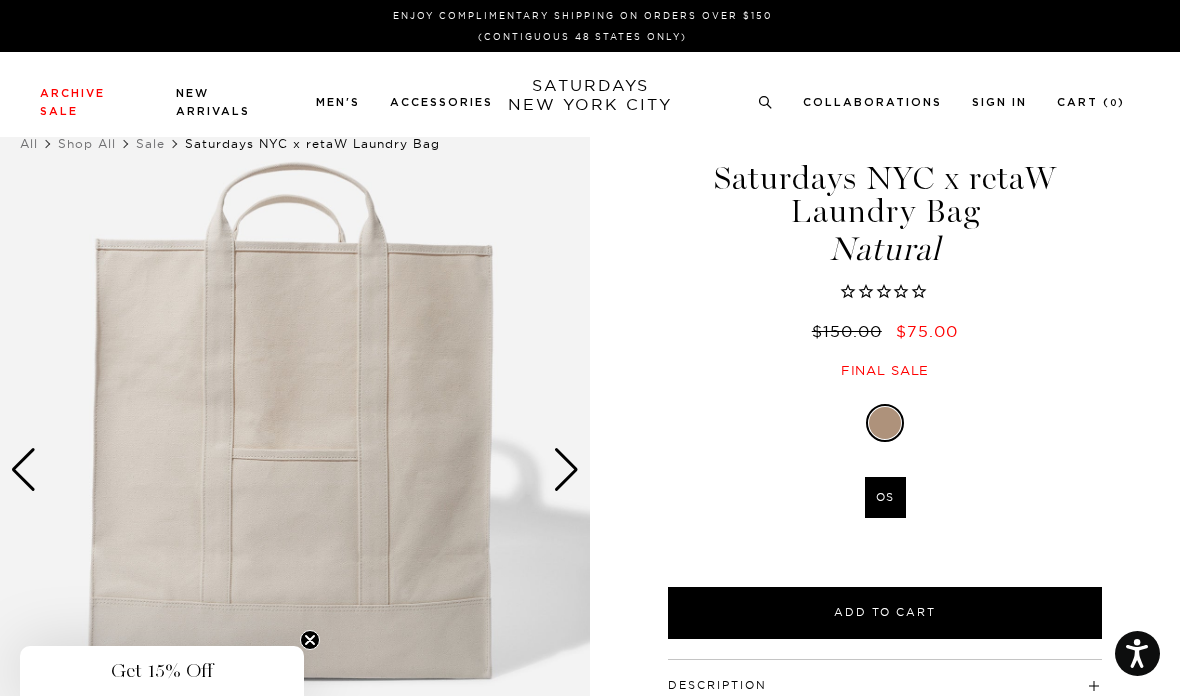 click at bounding box center [566, 470] 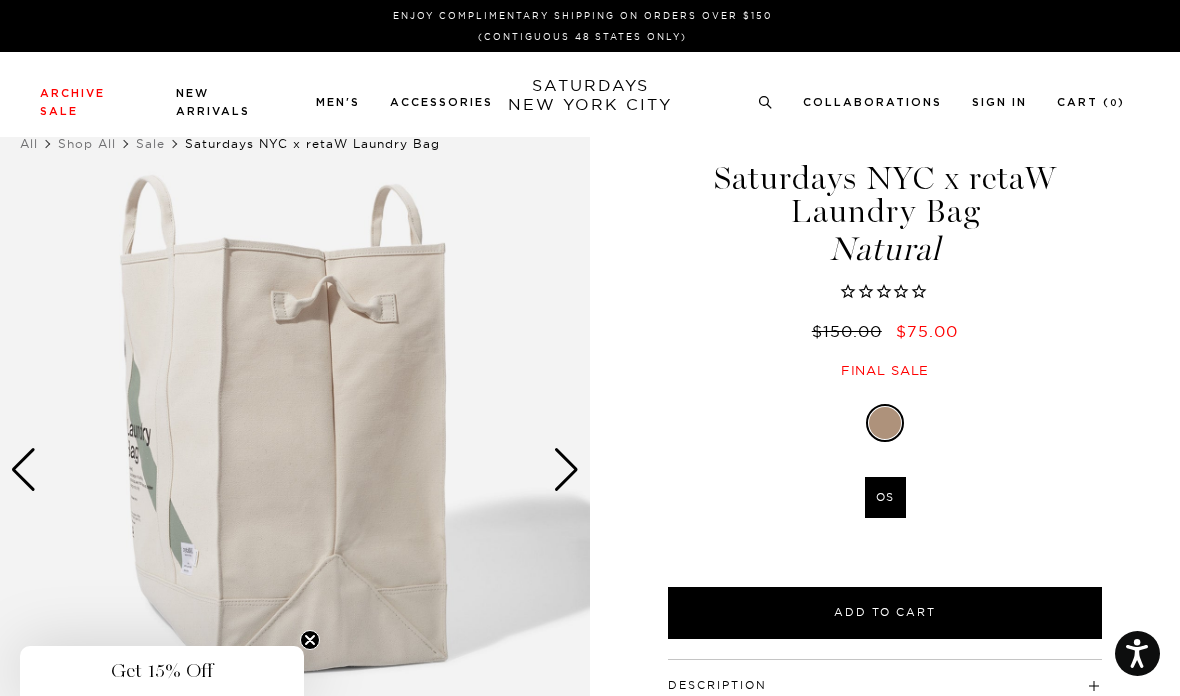 click at bounding box center [566, 470] 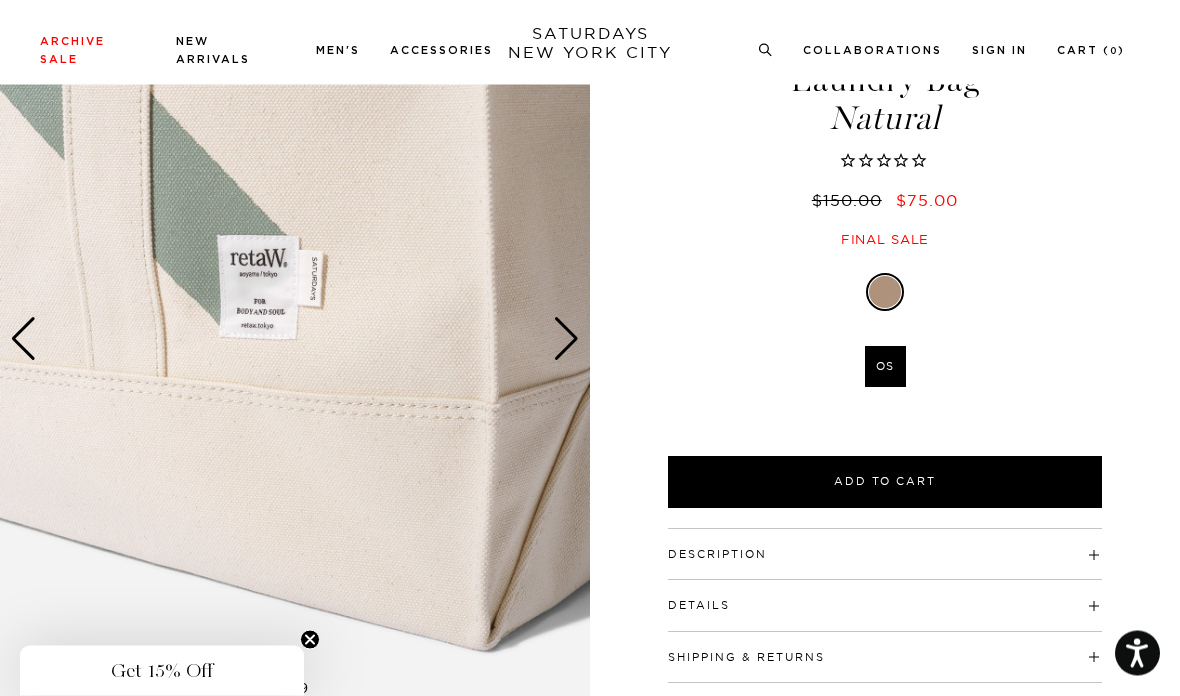 click at bounding box center [23, 340] 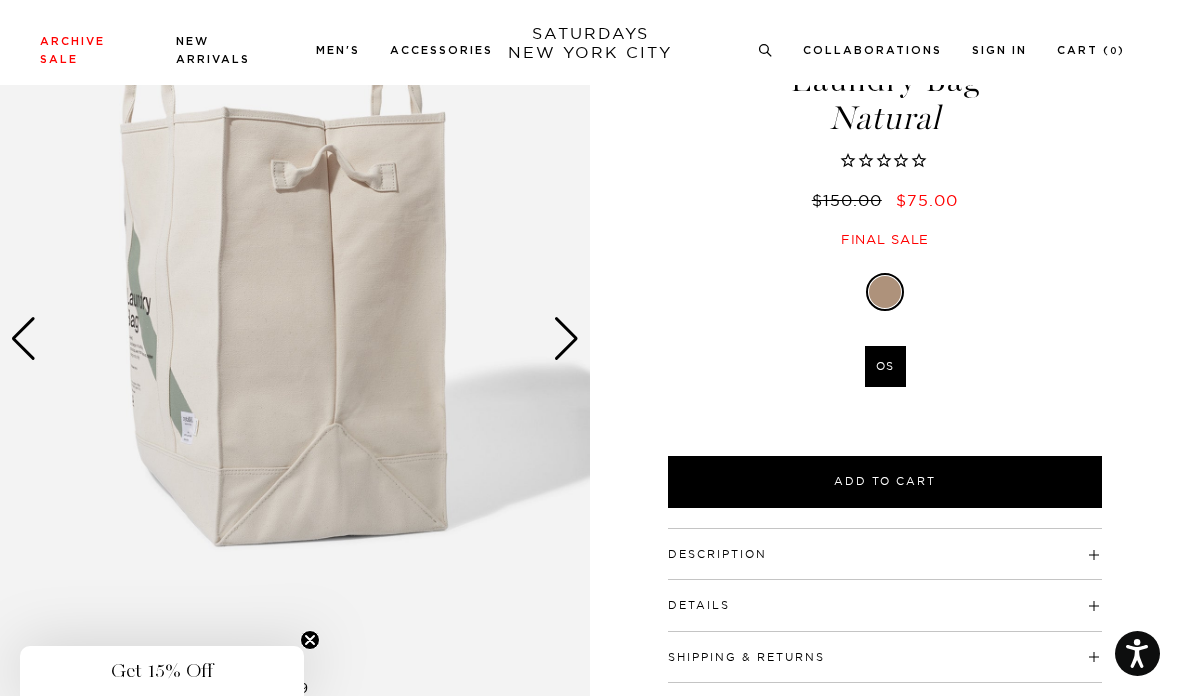 click at bounding box center [23, 339] 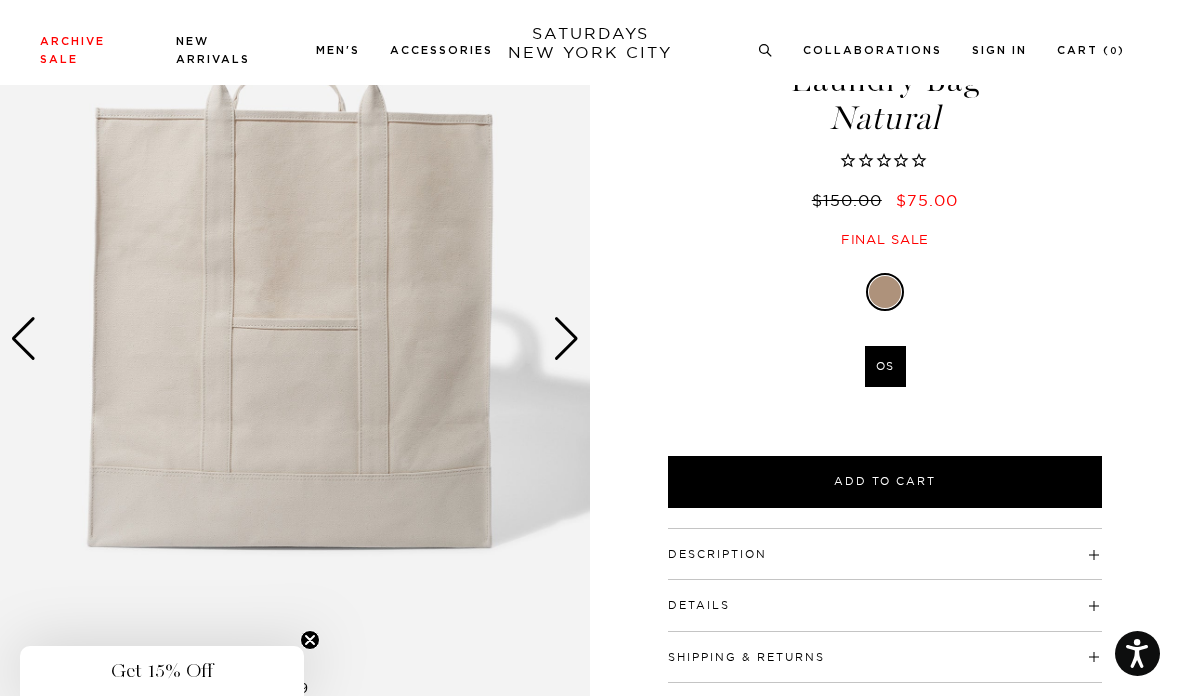 click at bounding box center (23, 339) 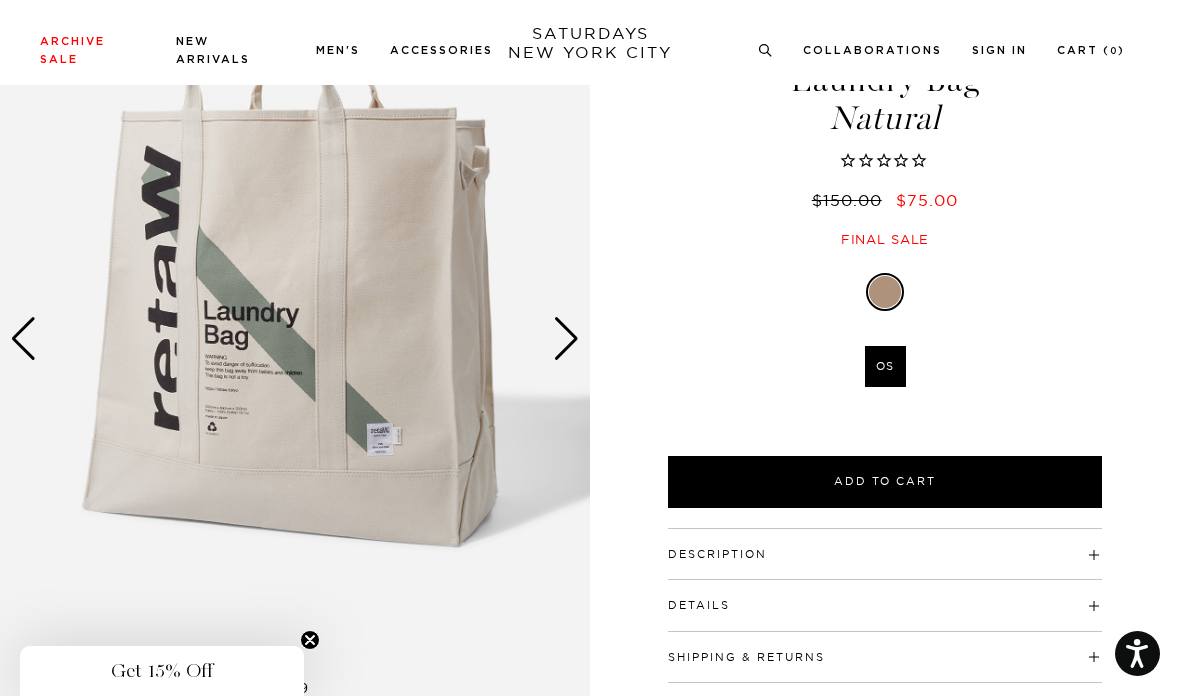 click at bounding box center [23, 339] 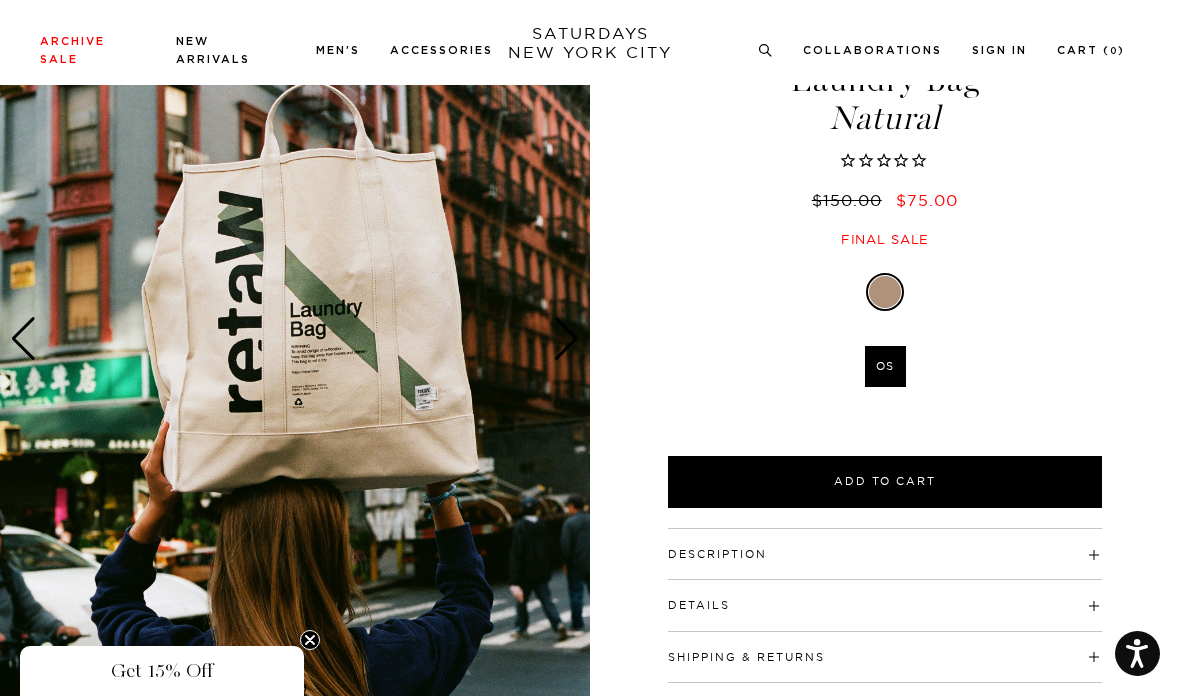 click at bounding box center (23, 339) 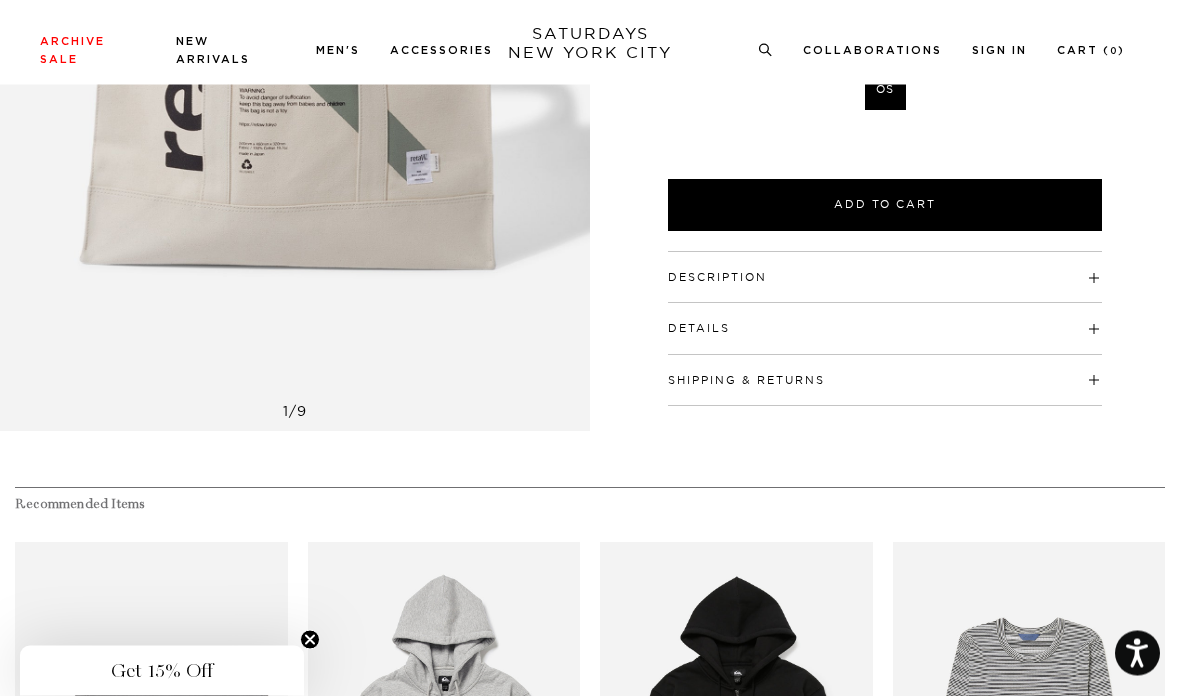 click on "Details" at bounding box center (885, 320) 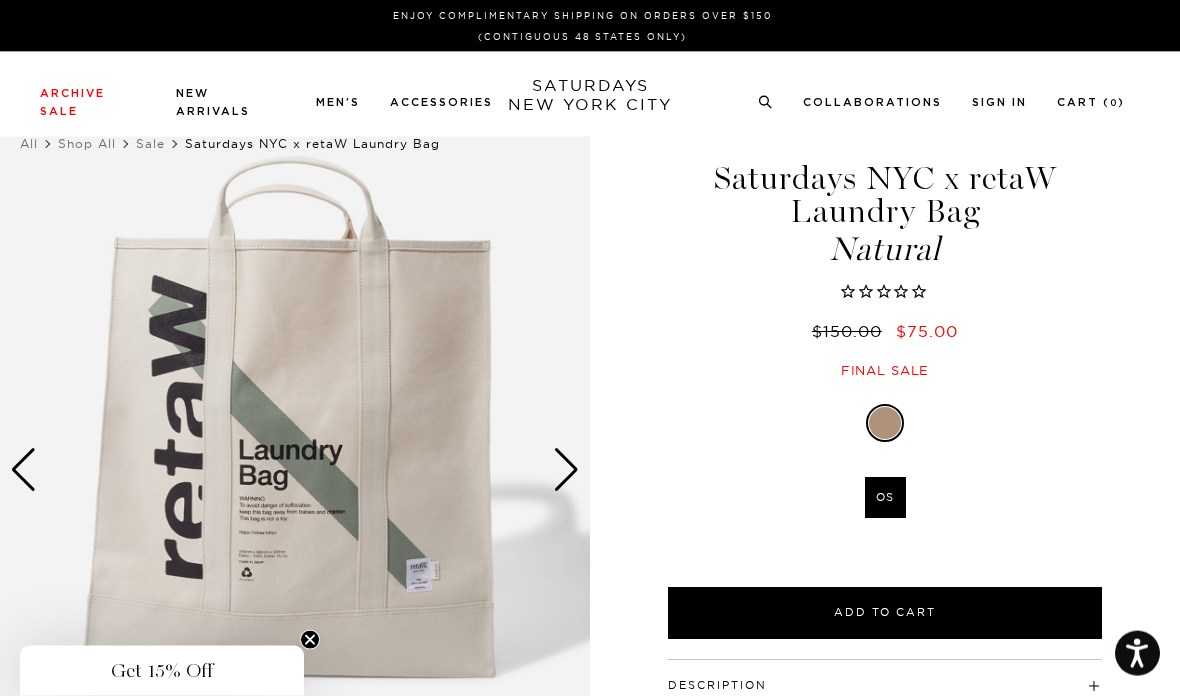 scroll, scrollTop: 28, scrollLeft: 0, axis: vertical 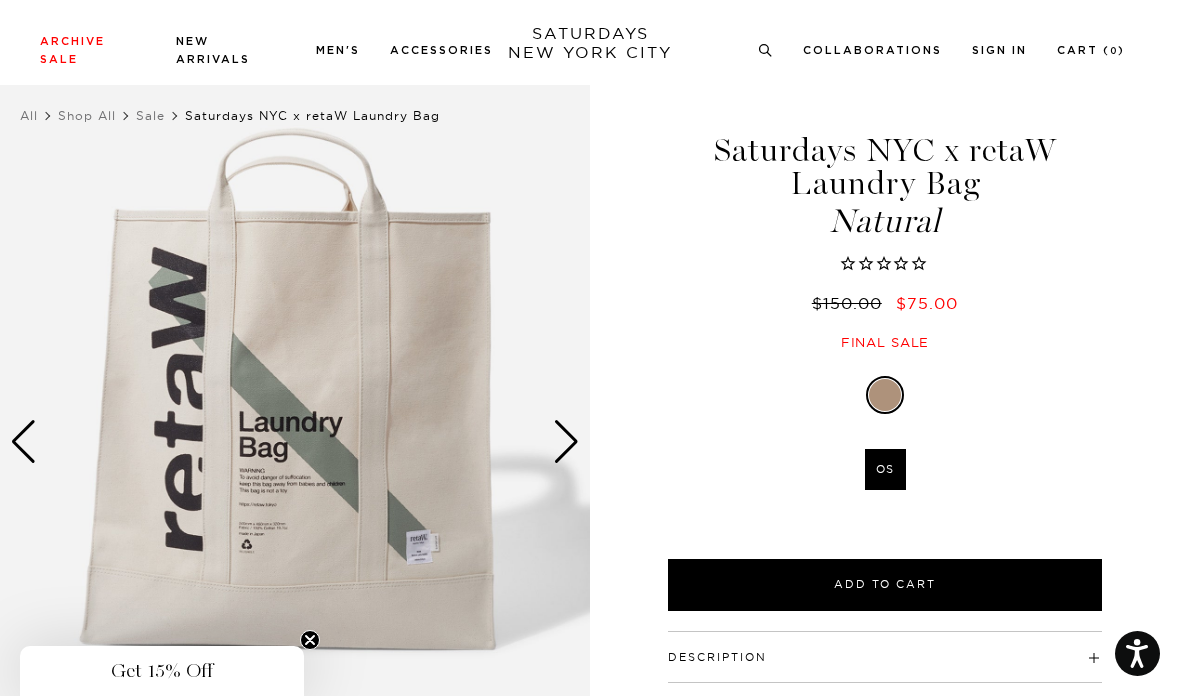 click at bounding box center [295, 442] 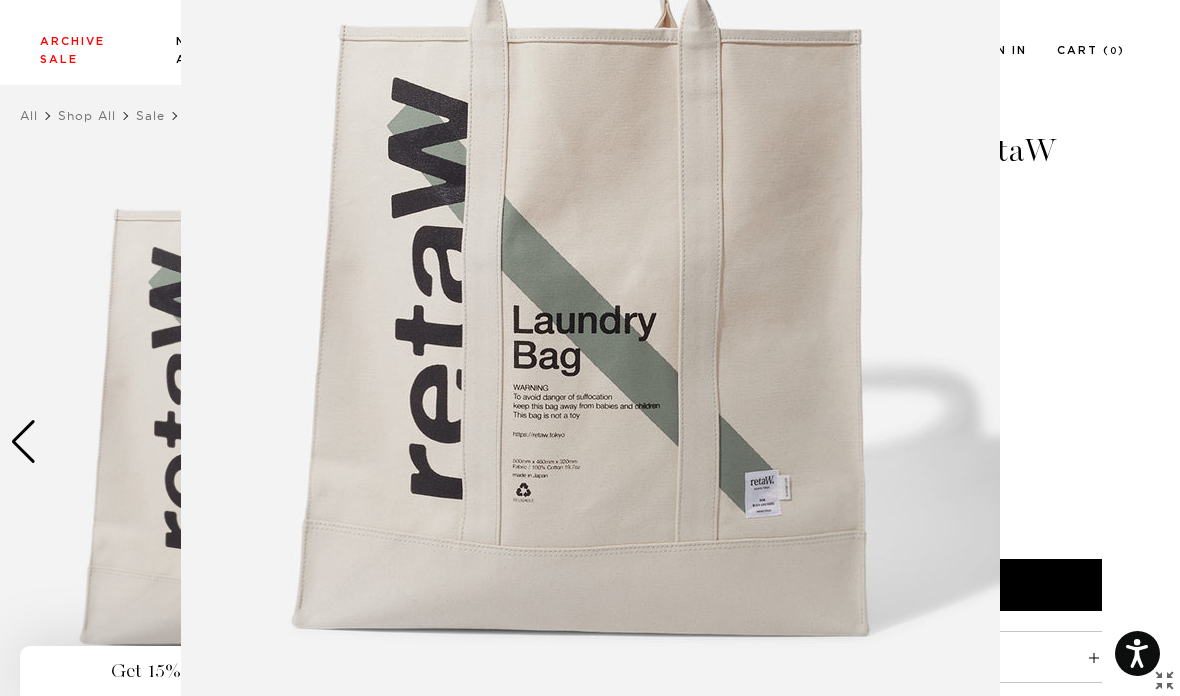 click at bounding box center [590, 348] 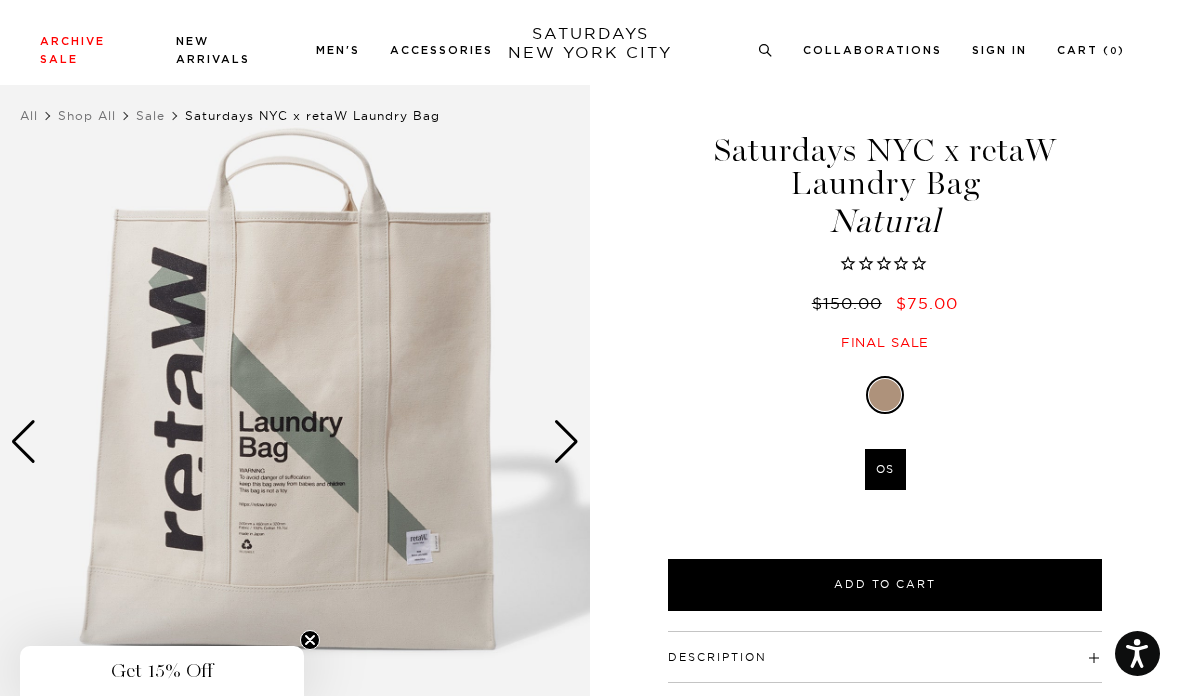 click at bounding box center (566, 442) 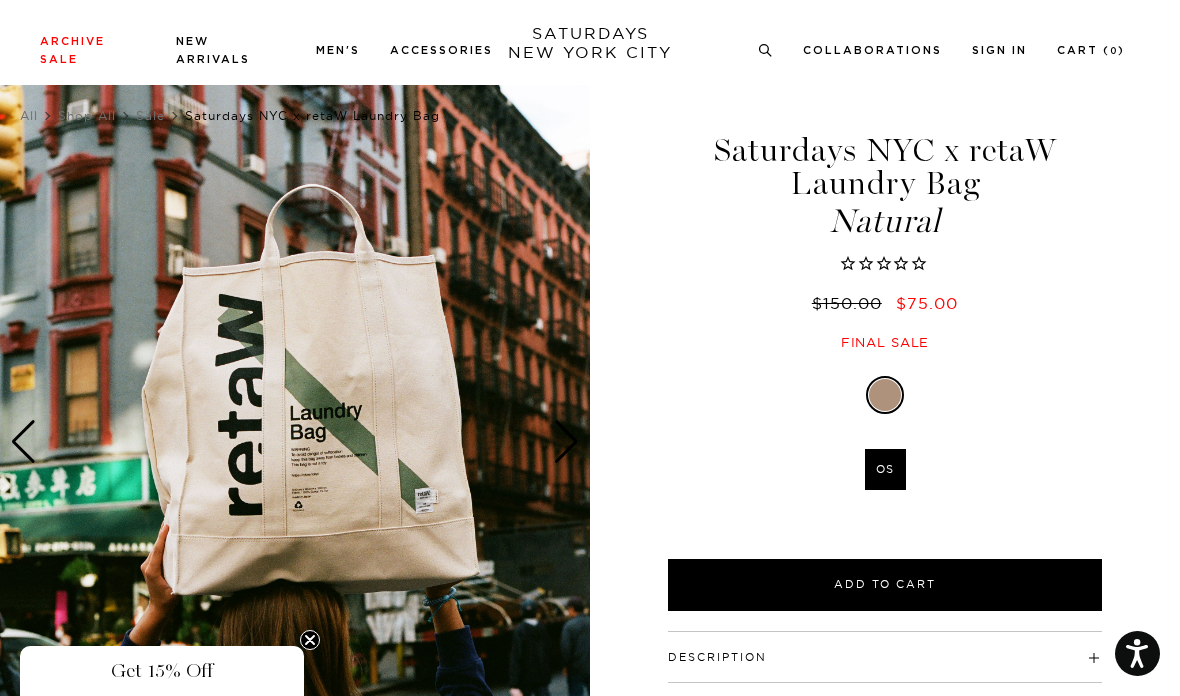 click at bounding box center (566, 442) 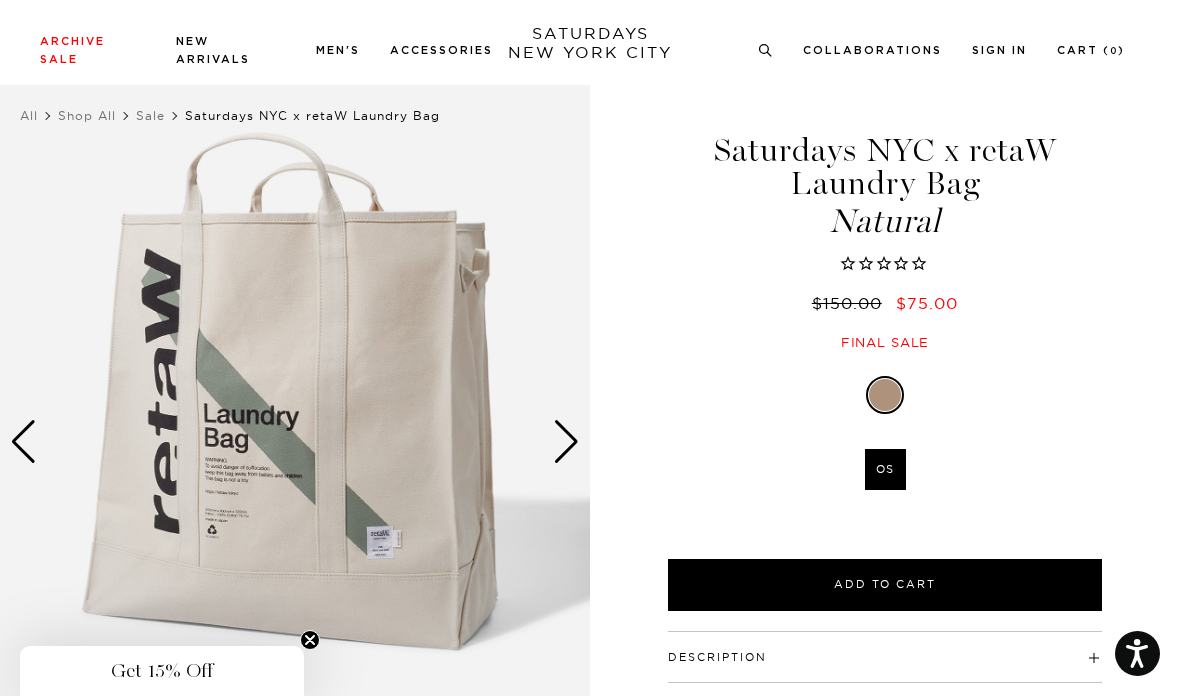 click at bounding box center [566, 442] 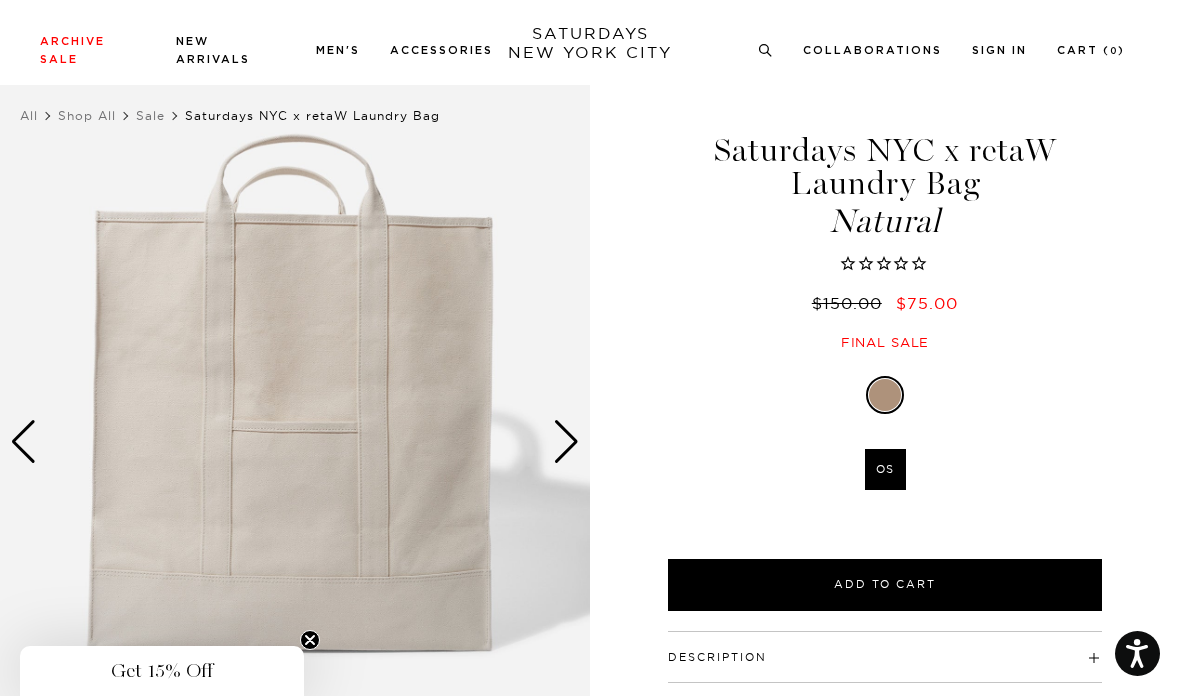 click at bounding box center (566, 442) 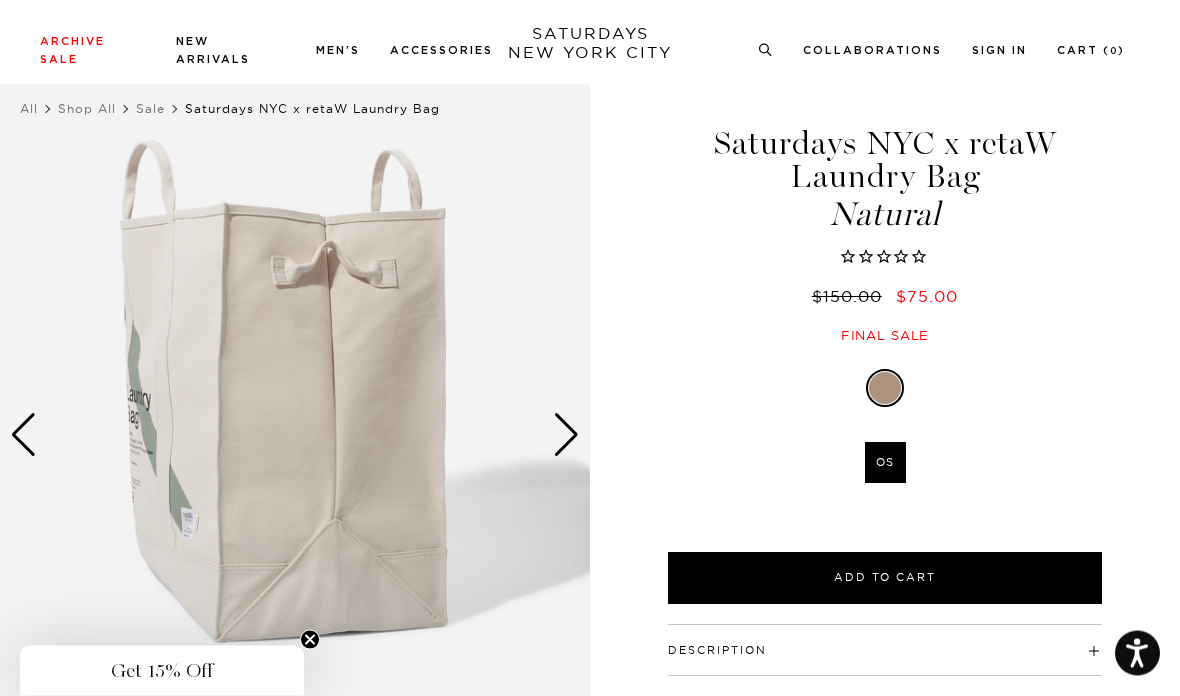 scroll, scrollTop: 0, scrollLeft: 0, axis: both 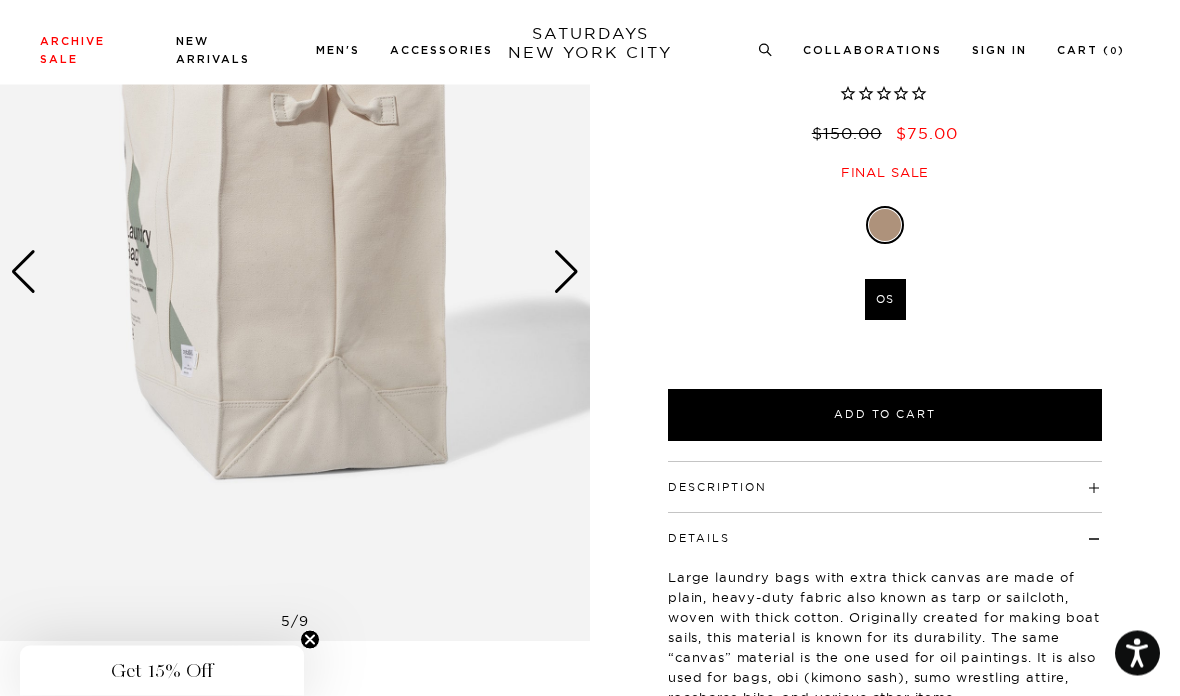 click at bounding box center [566, 273] 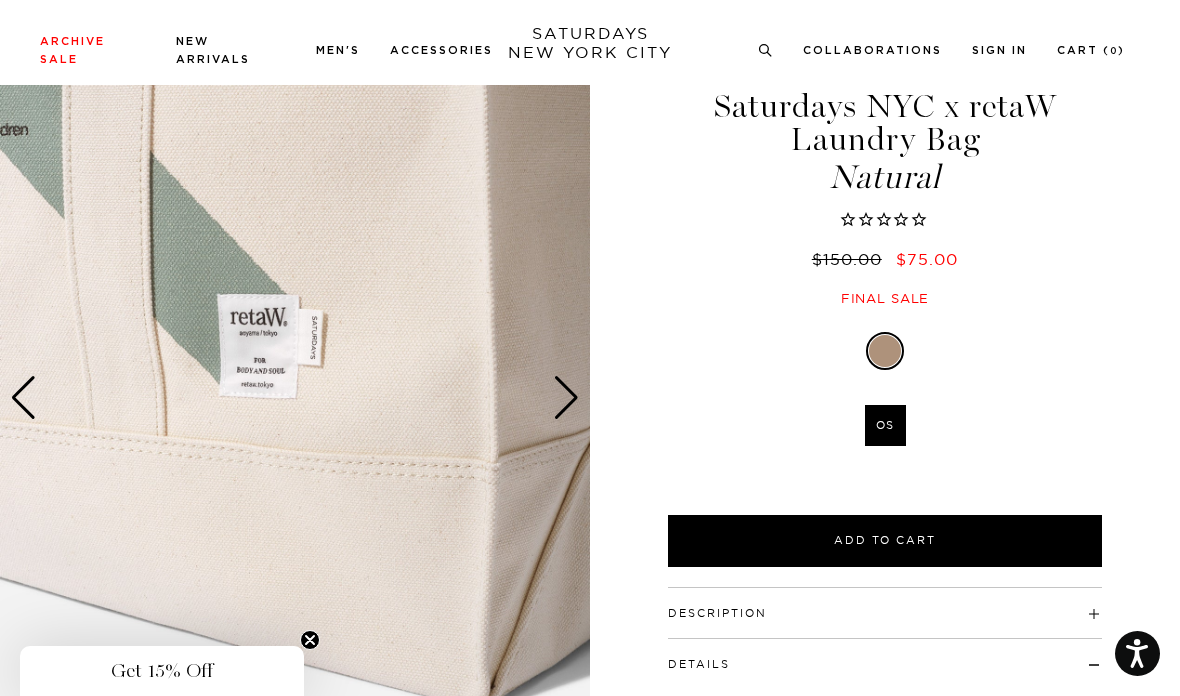 scroll, scrollTop: 0, scrollLeft: 0, axis: both 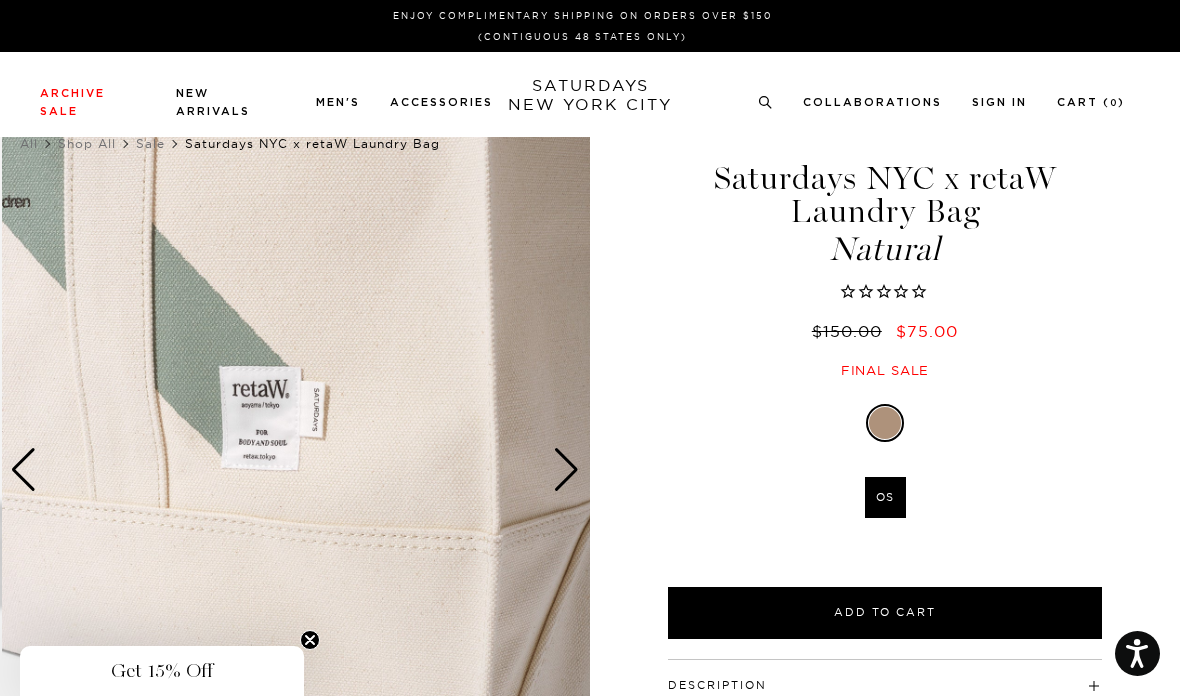click at bounding box center (297, 470) 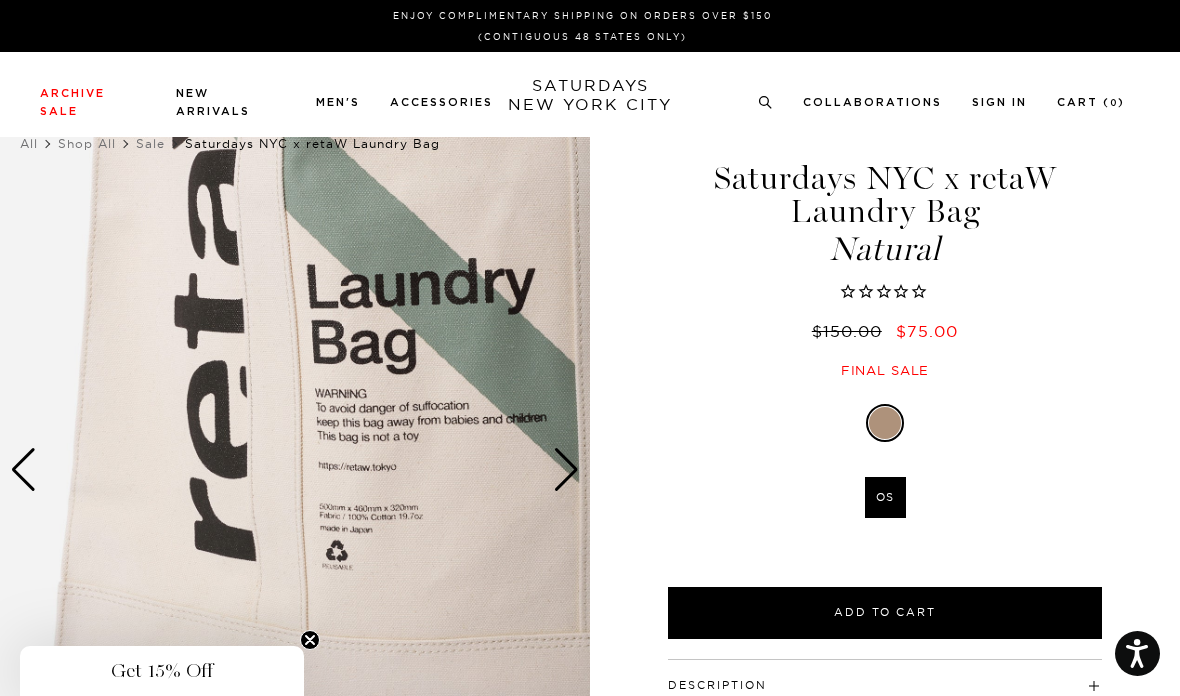 scroll, scrollTop: 164, scrollLeft: 0, axis: vertical 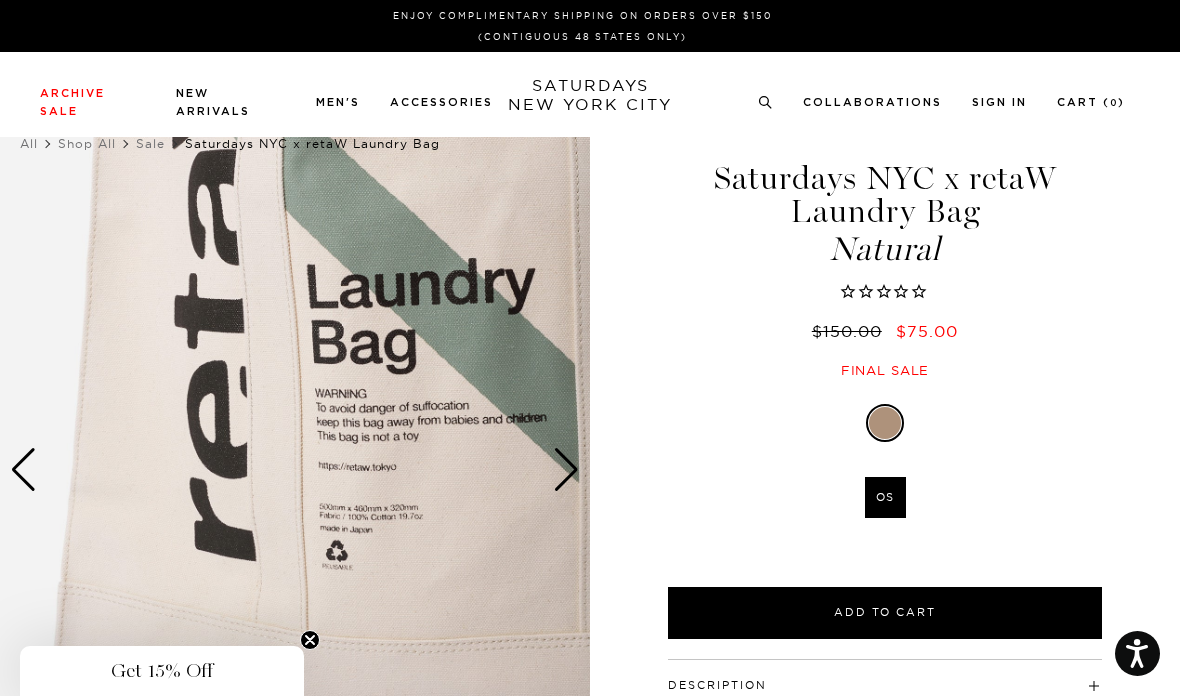 click at bounding box center (295, 470) 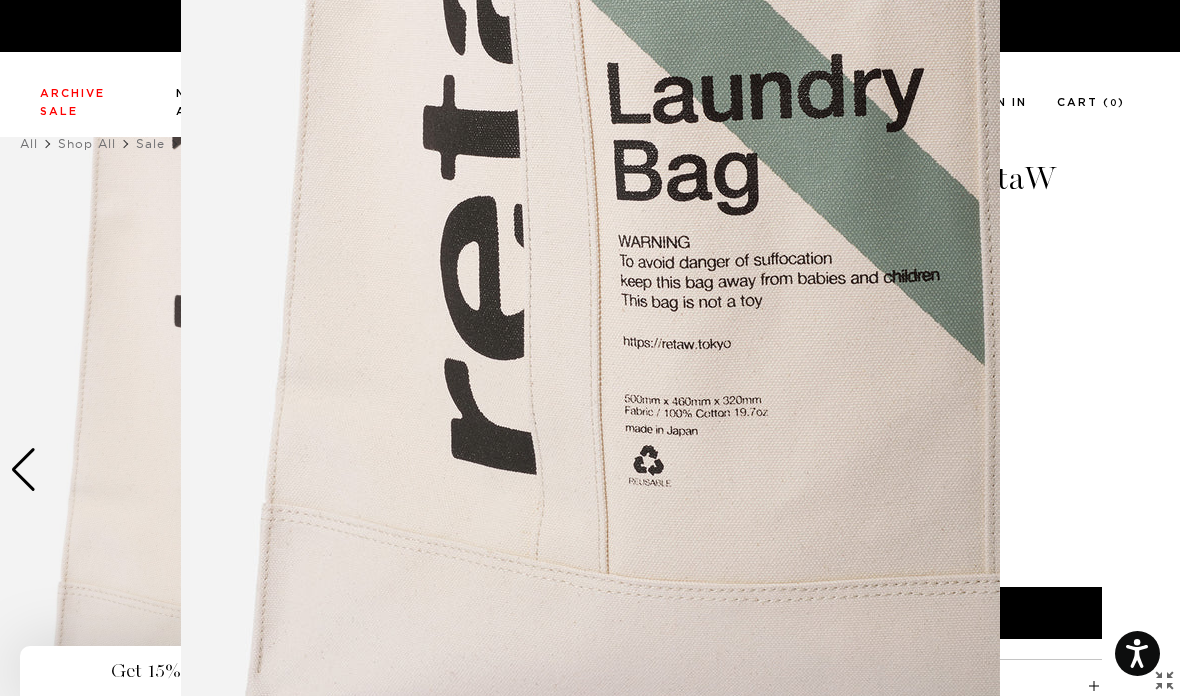 click at bounding box center [590, 348] 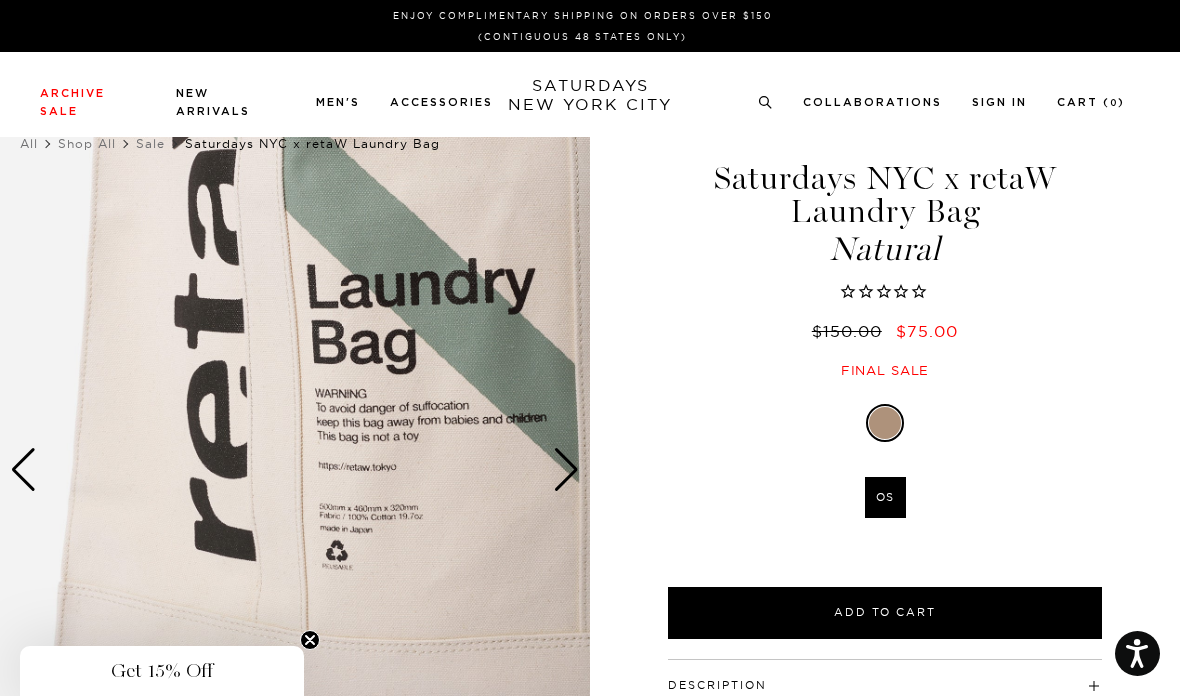 scroll, scrollTop: 0, scrollLeft: 0, axis: both 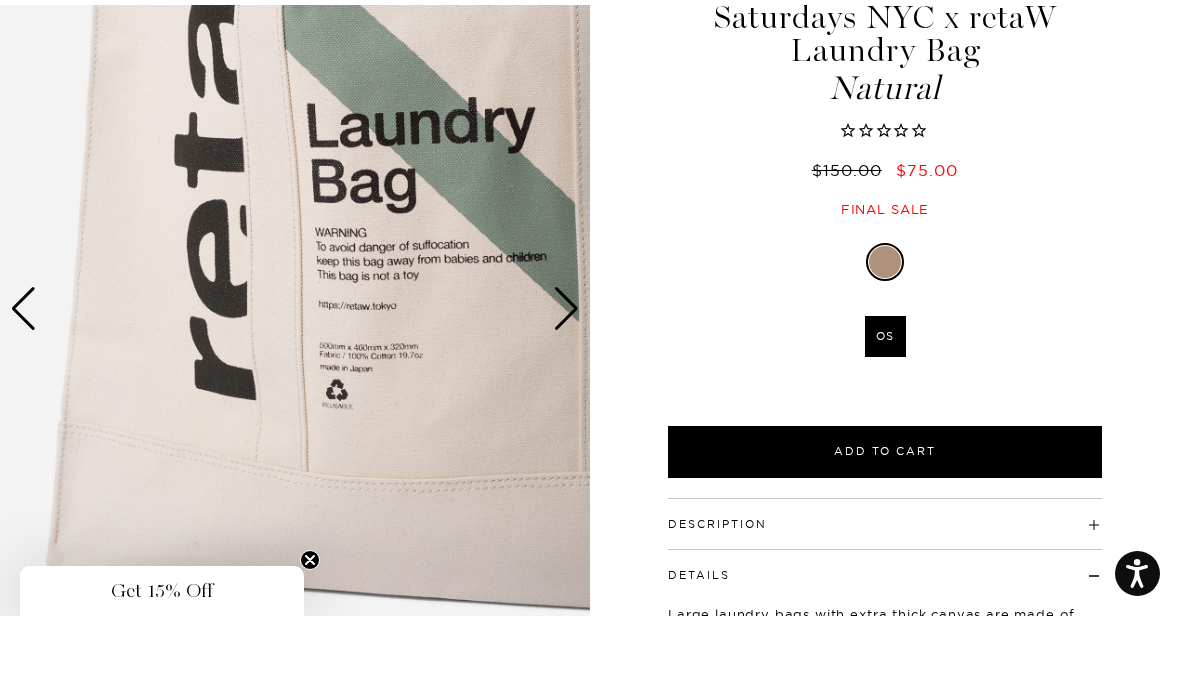 click at bounding box center (23, 389) 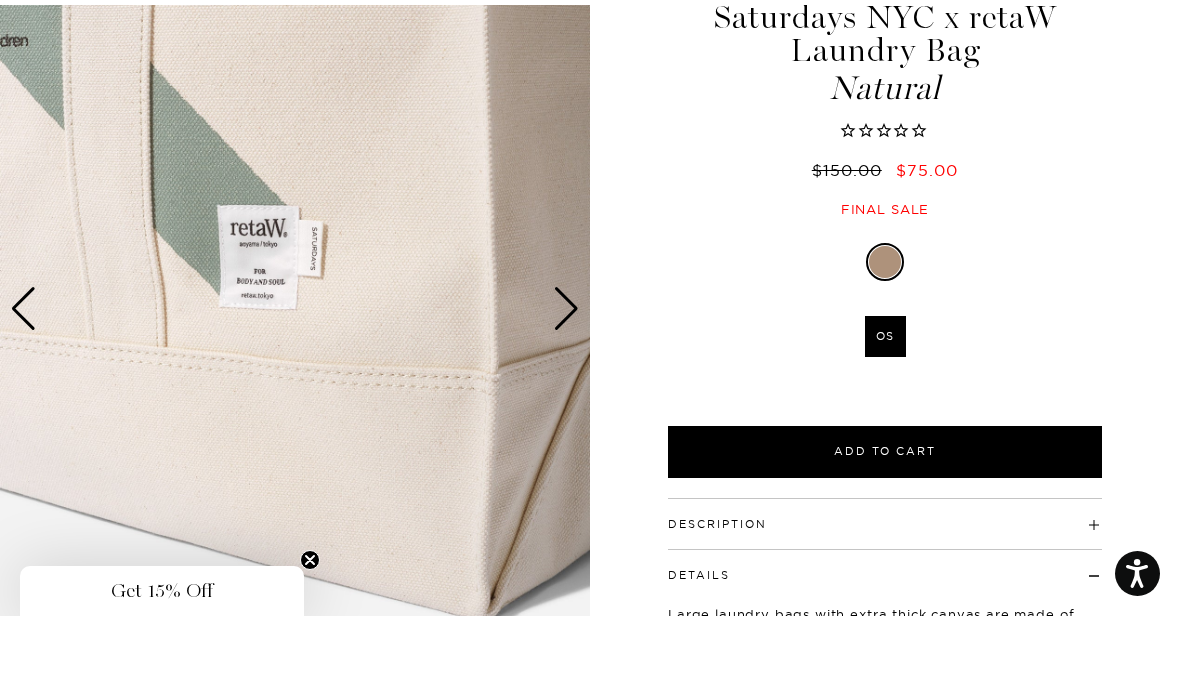 scroll, scrollTop: 161, scrollLeft: 0, axis: vertical 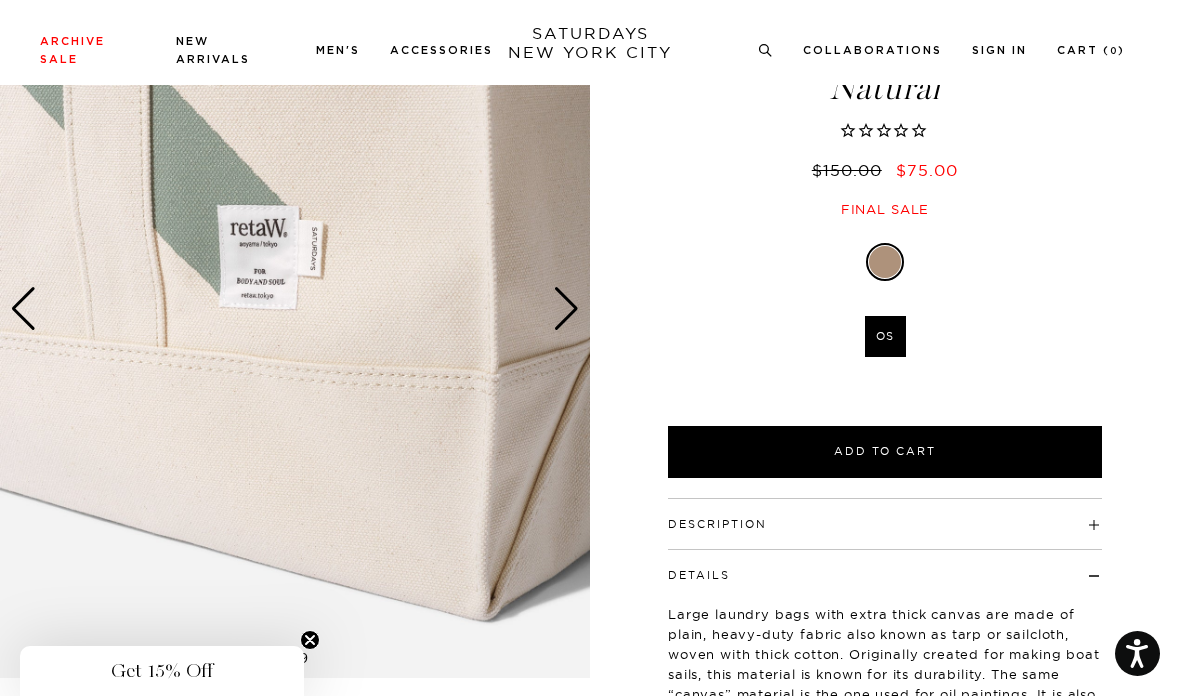 click at bounding box center (295, 309) 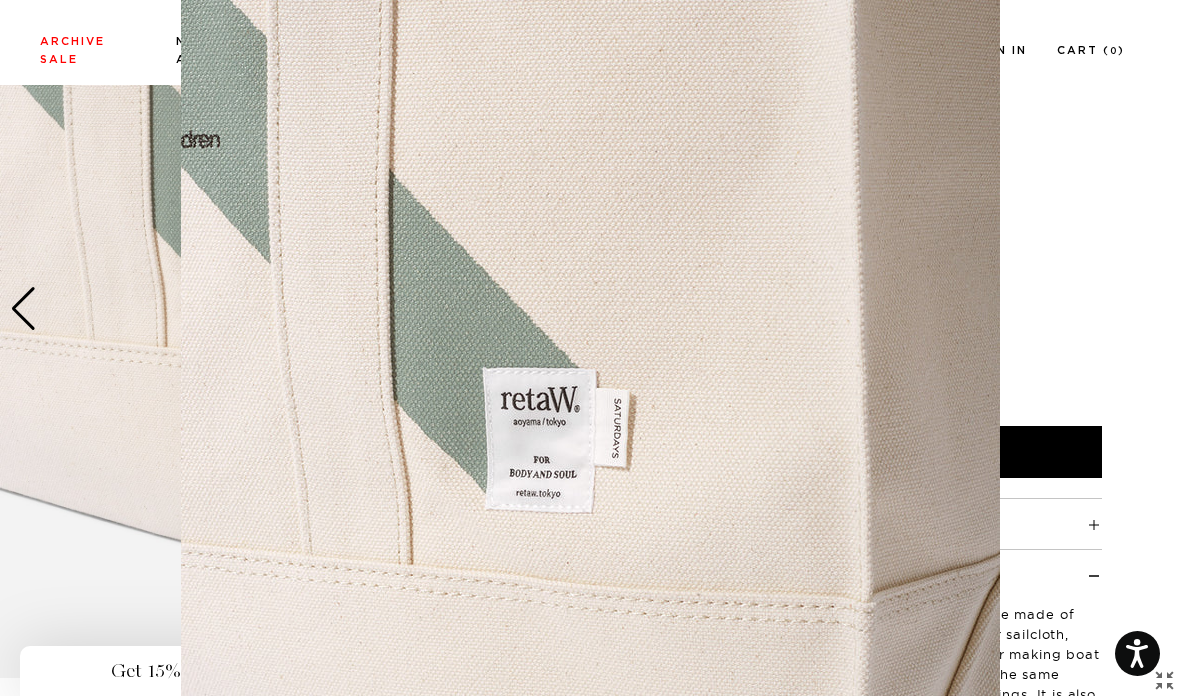scroll, scrollTop: 164, scrollLeft: 0, axis: vertical 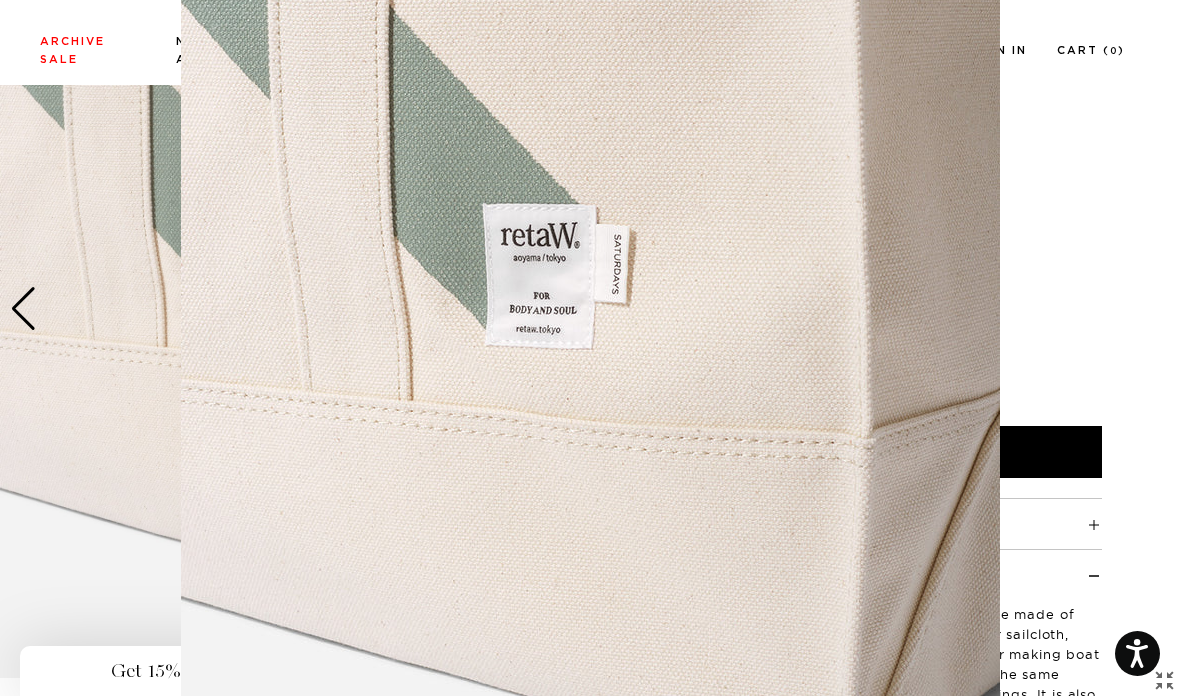 click at bounding box center (590, 348) 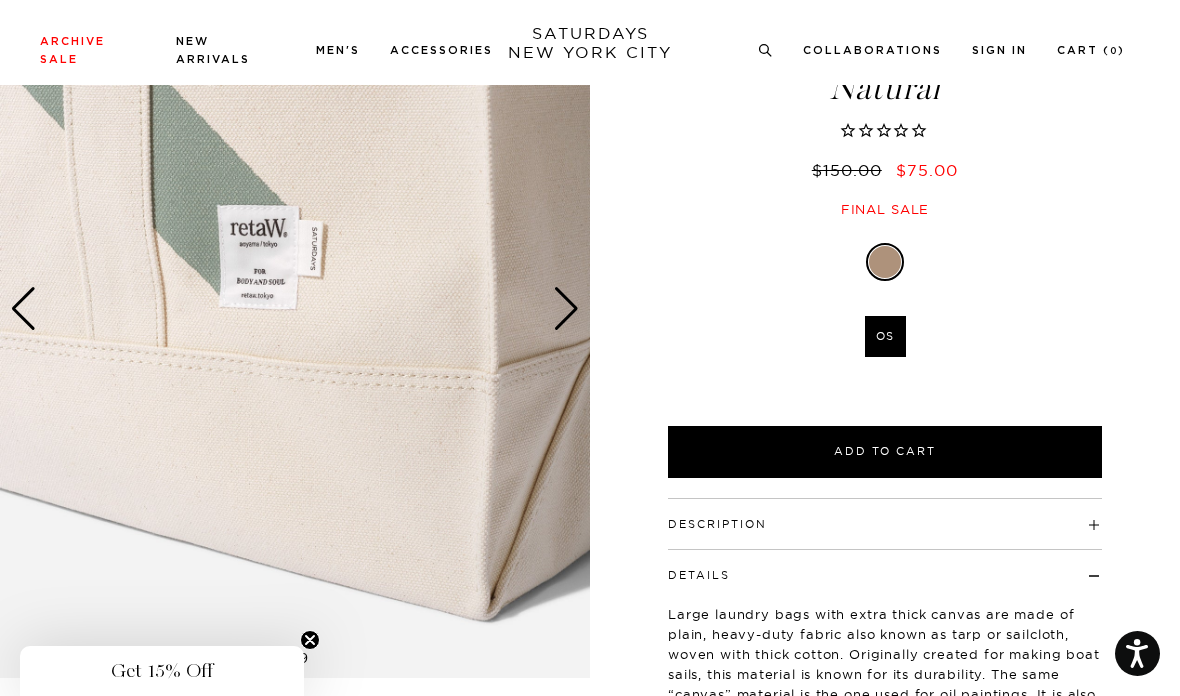 click at bounding box center [23, 309] 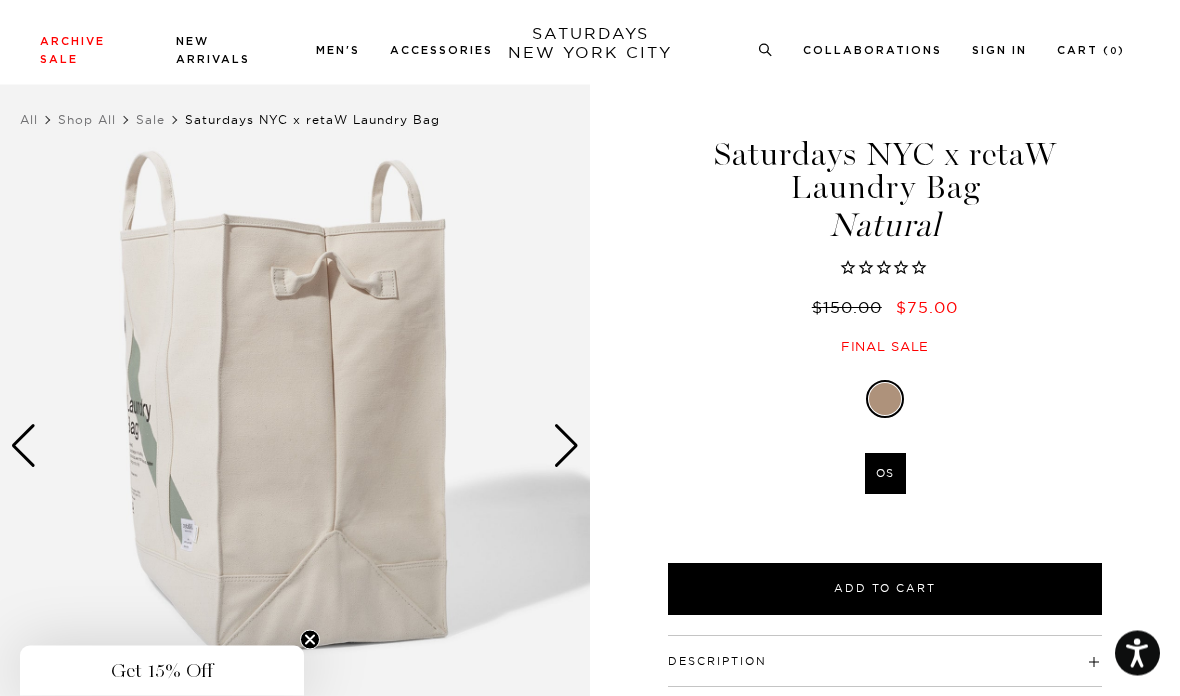 scroll, scrollTop: 24, scrollLeft: 0, axis: vertical 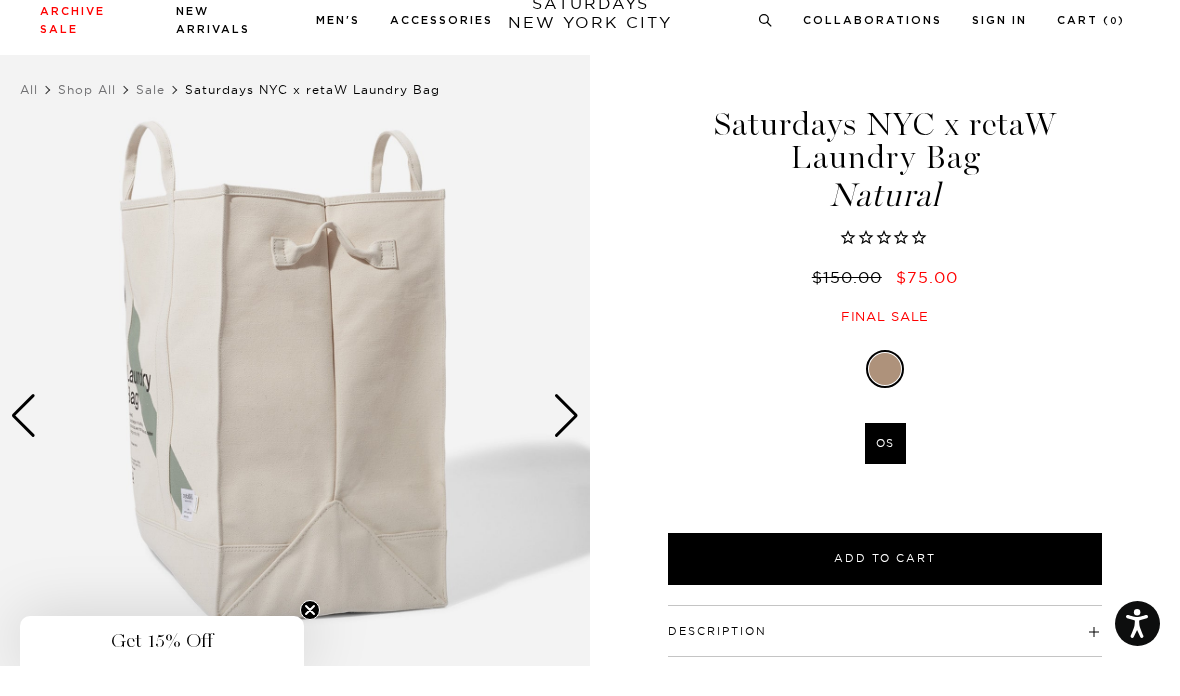 click at bounding box center (23, 446) 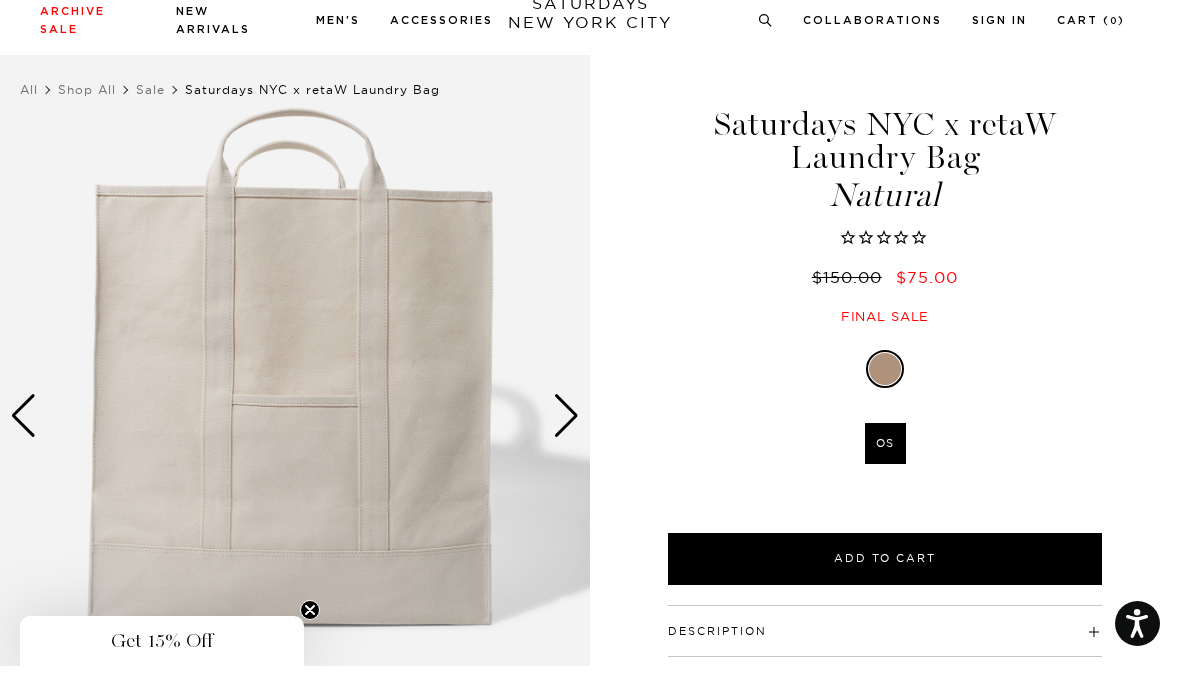 scroll, scrollTop: 54, scrollLeft: 0, axis: vertical 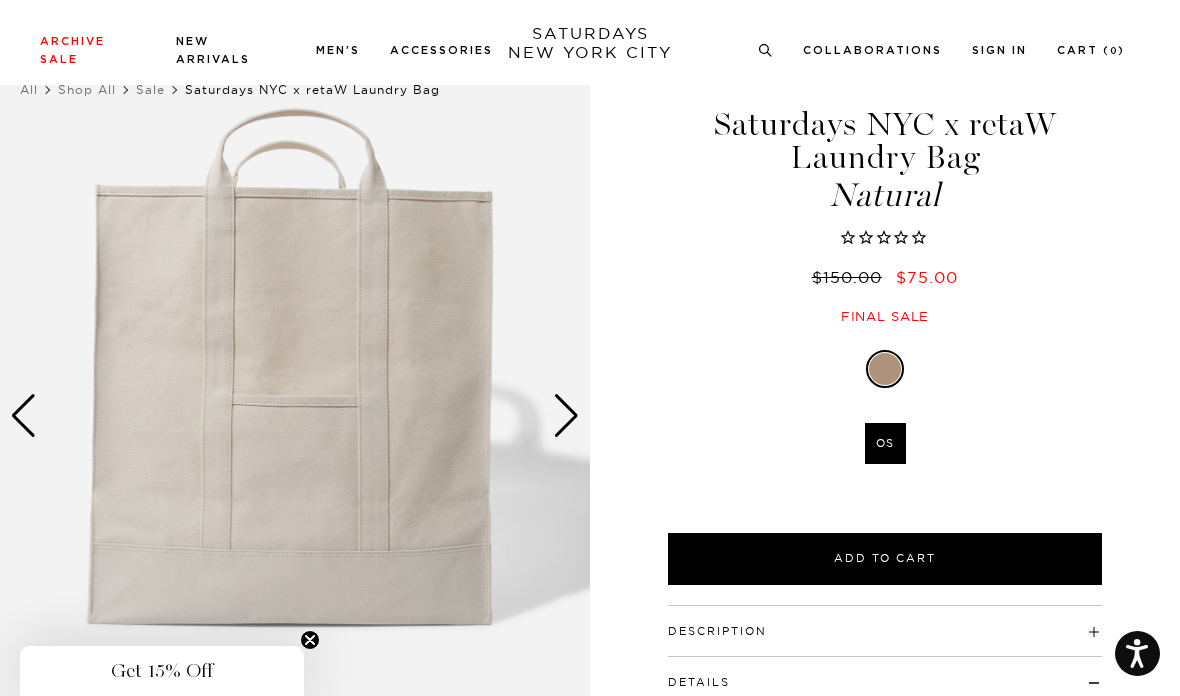 click at bounding box center [23, 416] 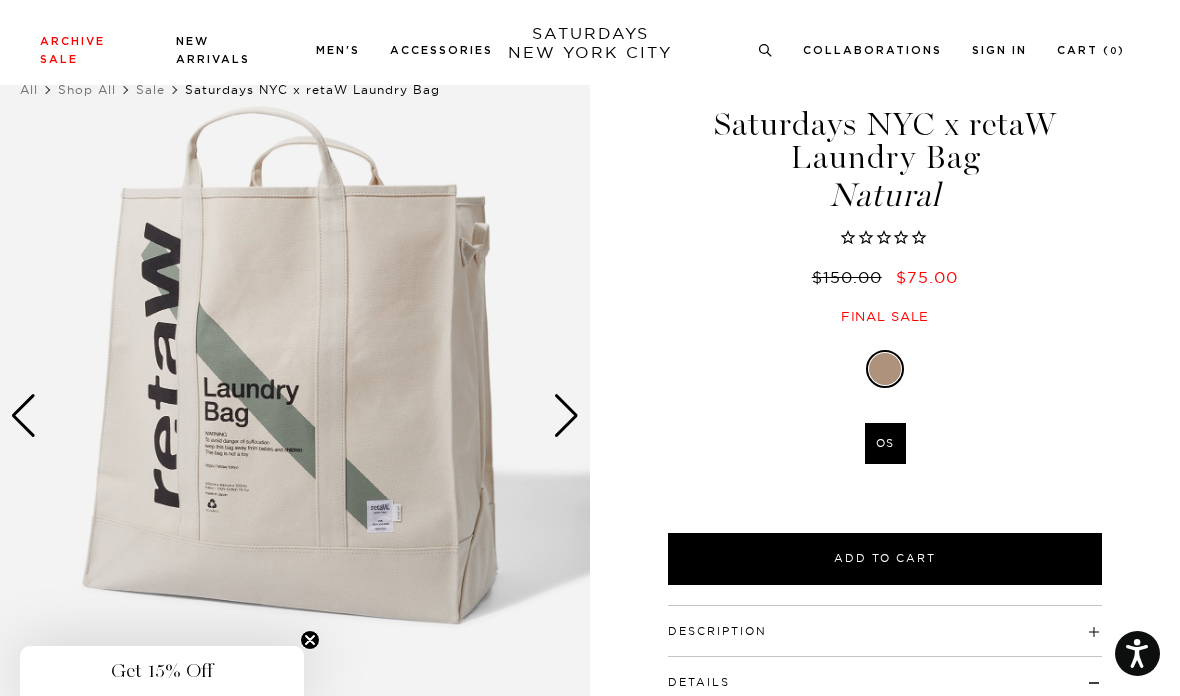 click at bounding box center (23, 416) 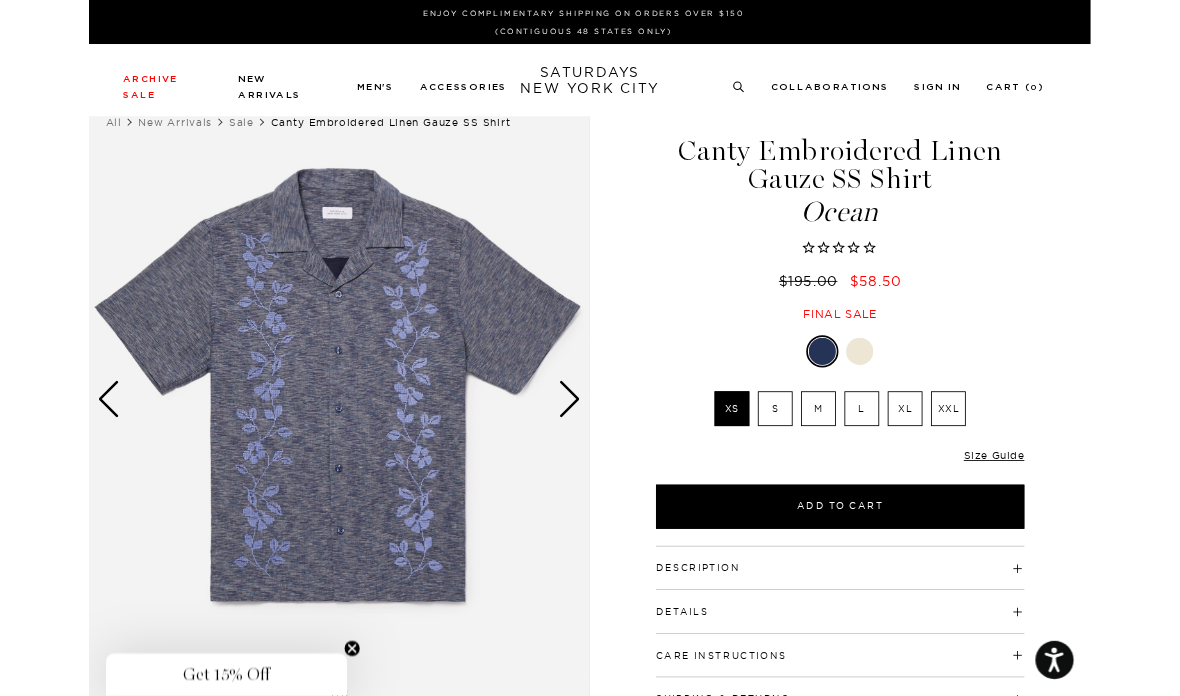 scroll, scrollTop: 0, scrollLeft: 0, axis: both 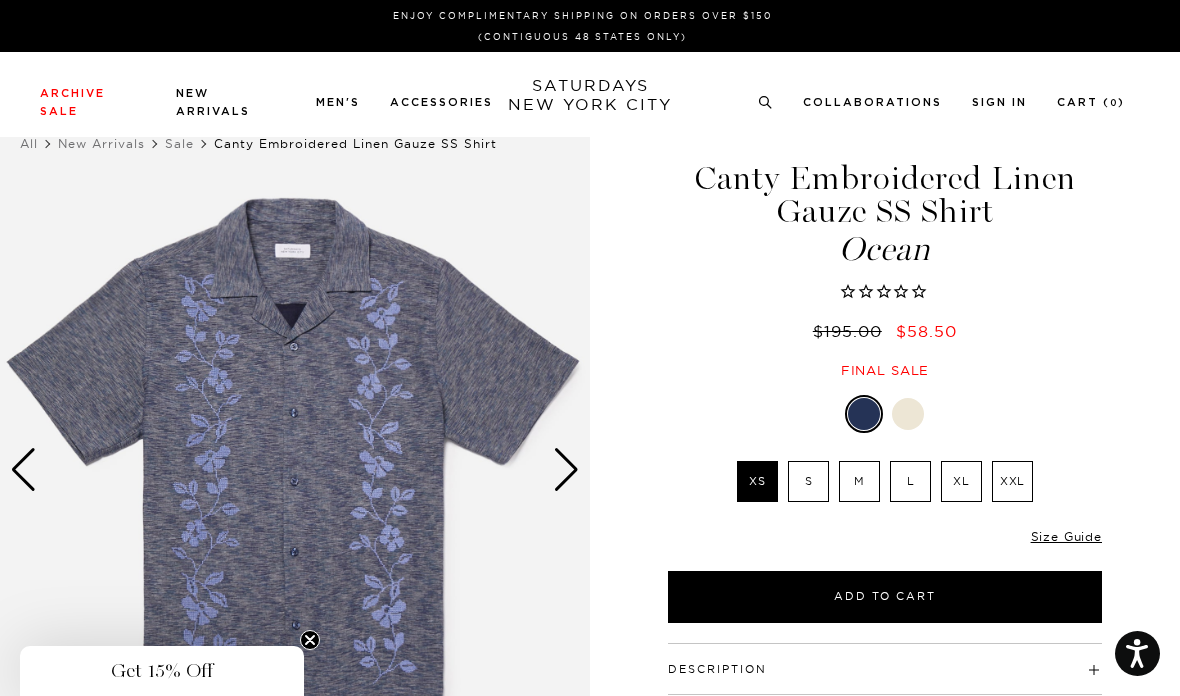 click at bounding box center [295, 470] 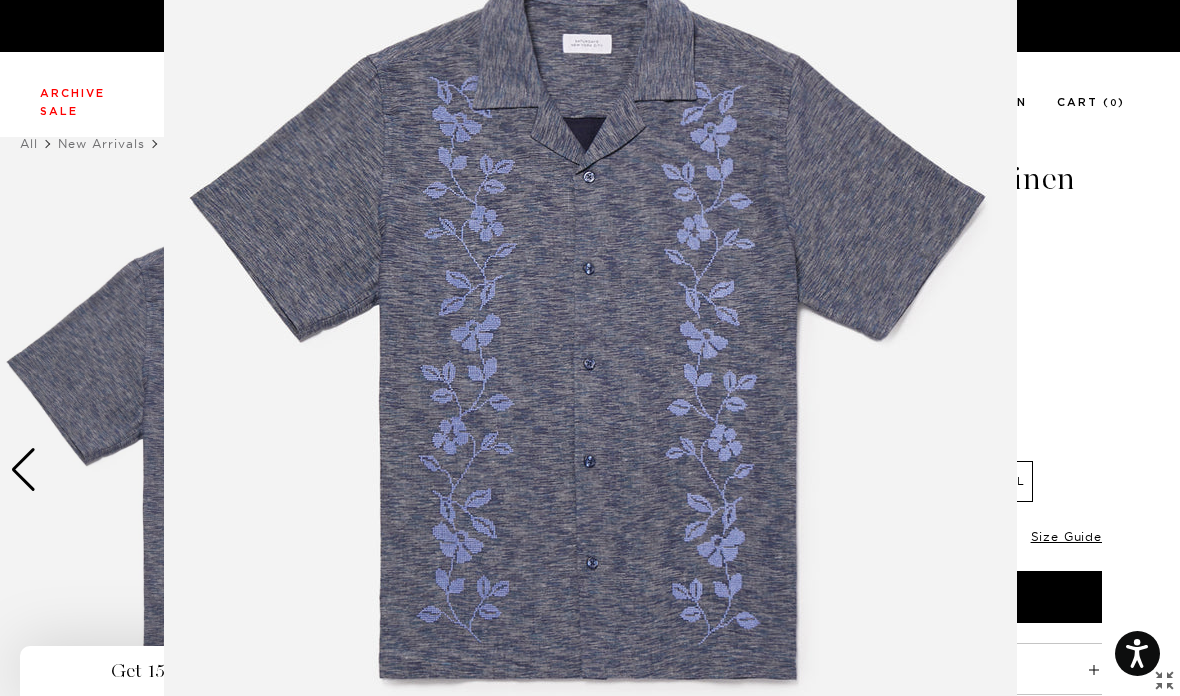 click at bounding box center [590, 348] 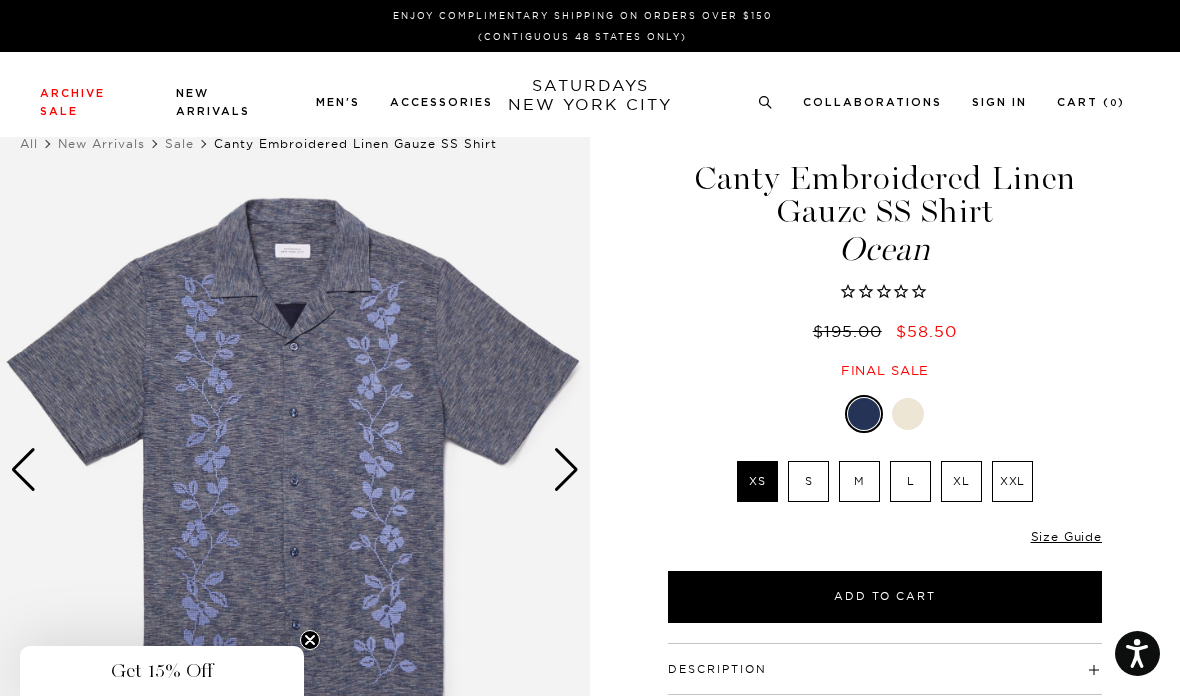 scroll, scrollTop: 0, scrollLeft: 0, axis: both 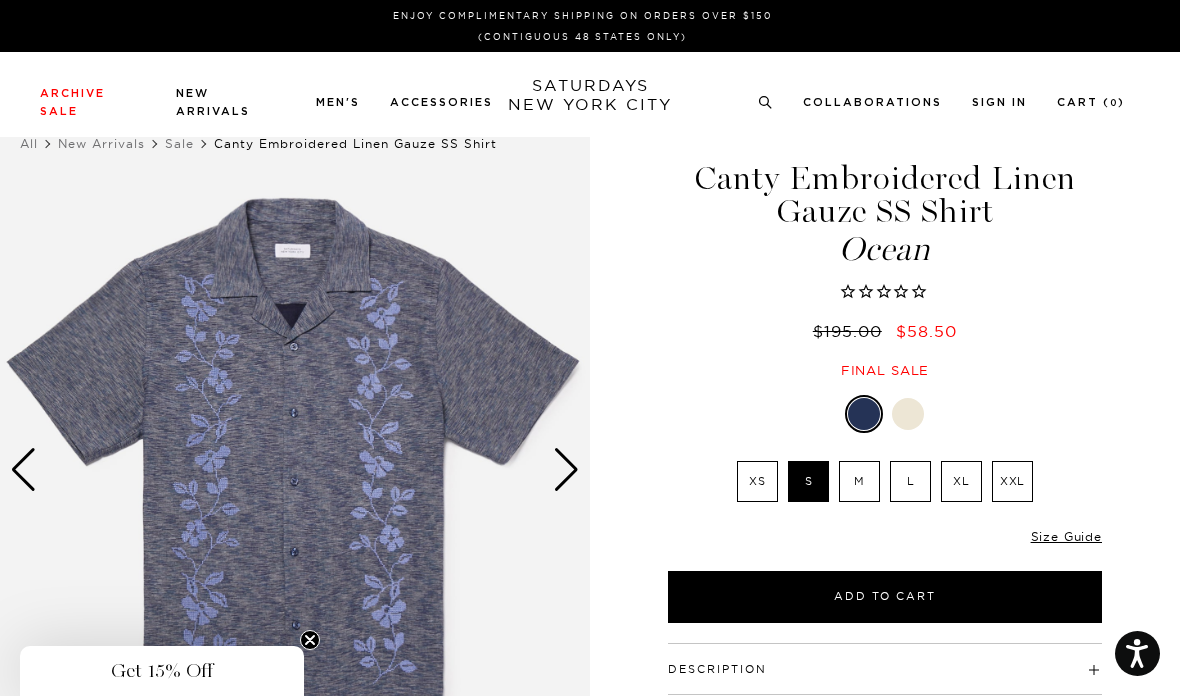 click at bounding box center [908, 414] 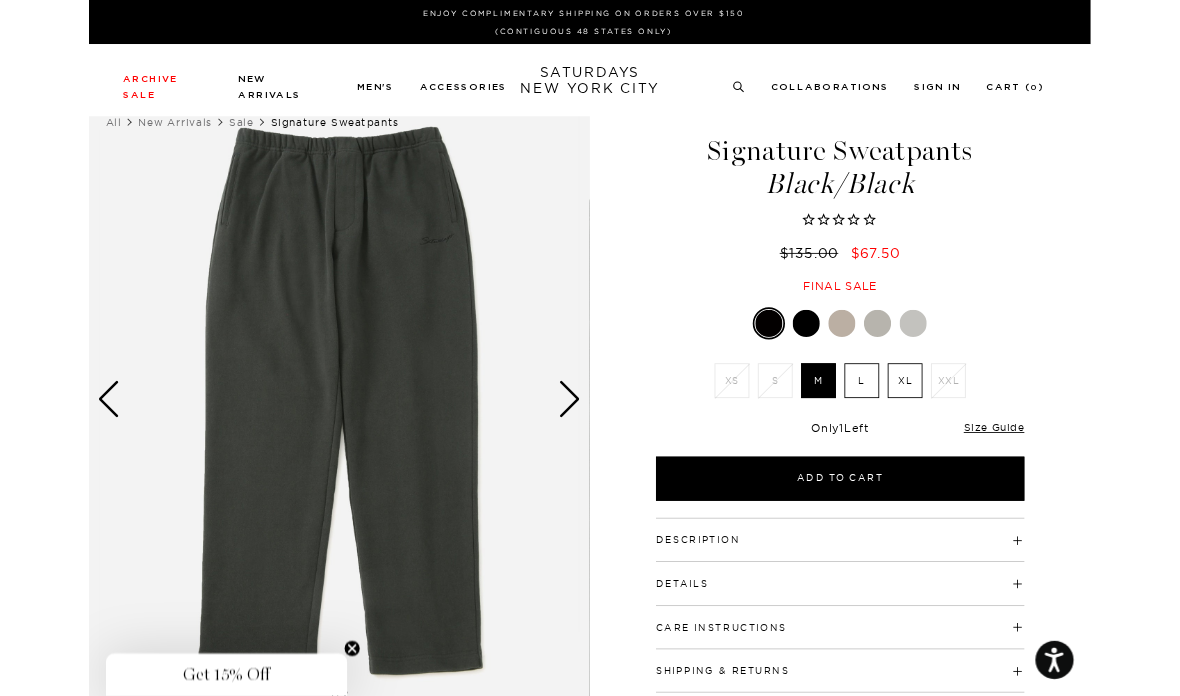 scroll, scrollTop: 0, scrollLeft: 0, axis: both 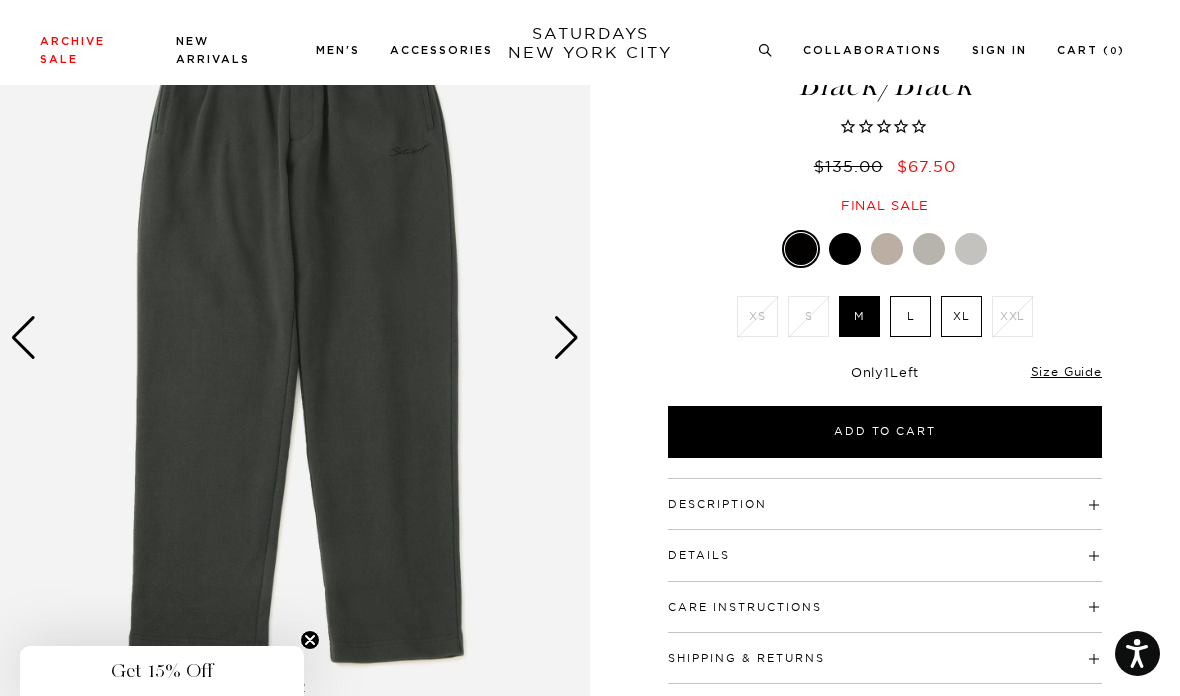 click at bounding box center (566, 338) 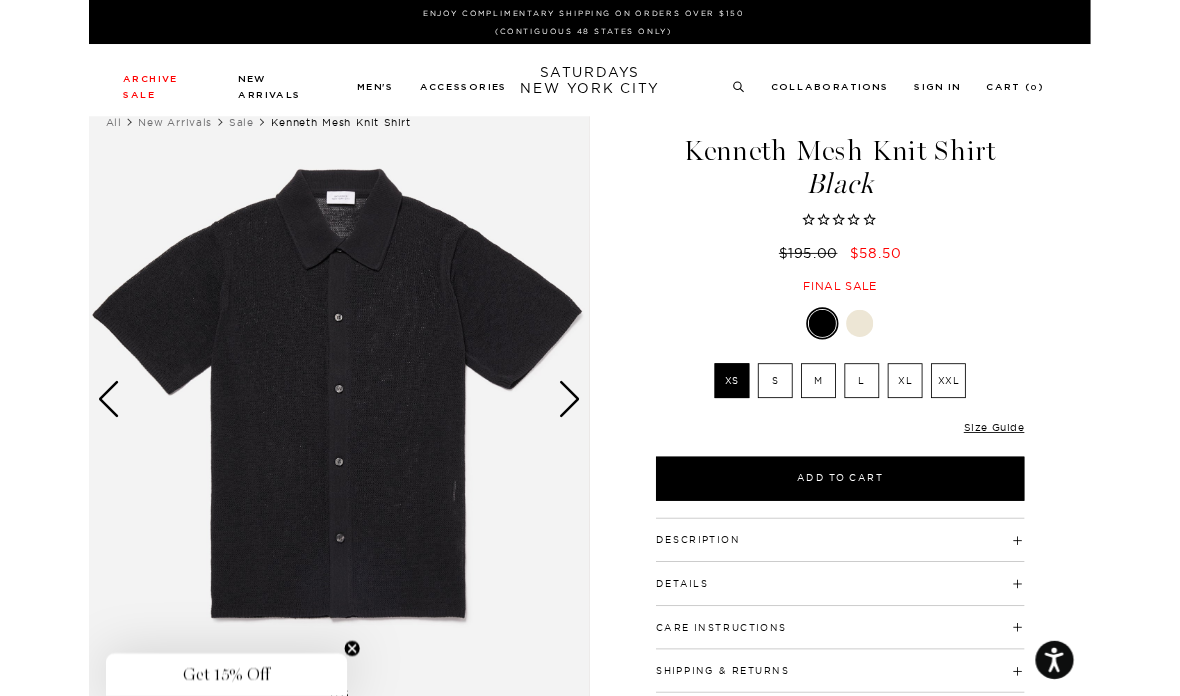scroll, scrollTop: 0, scrollLeft: 0, axis: both 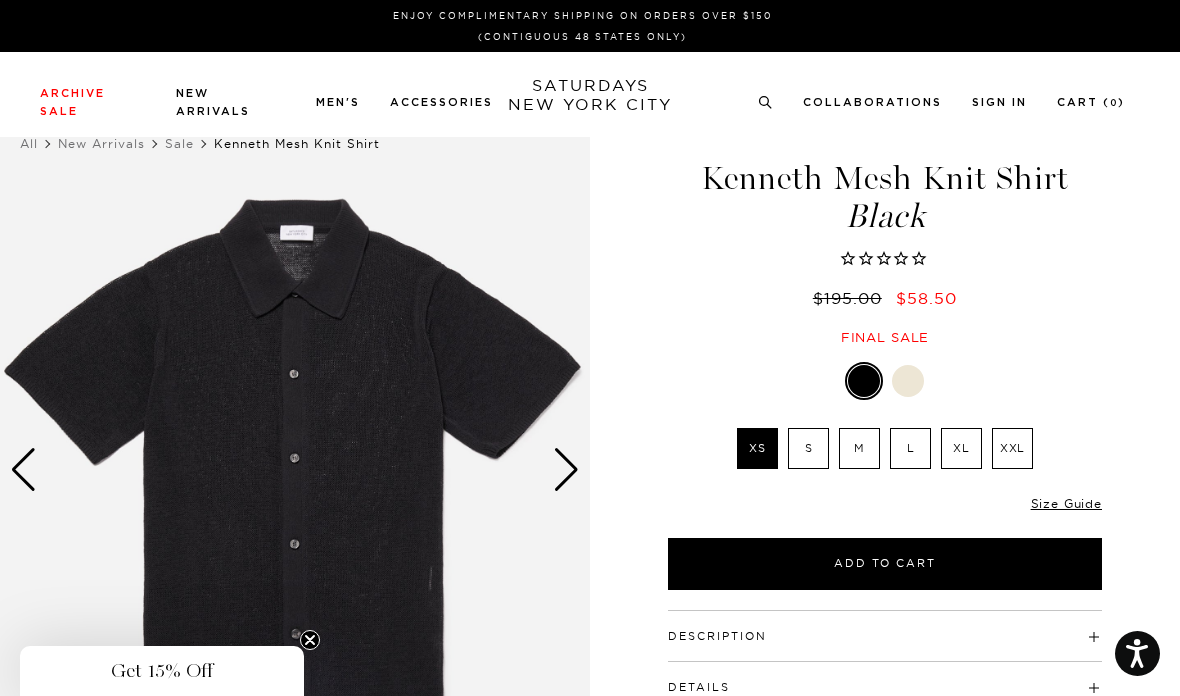click at bounding box center (566, 470) 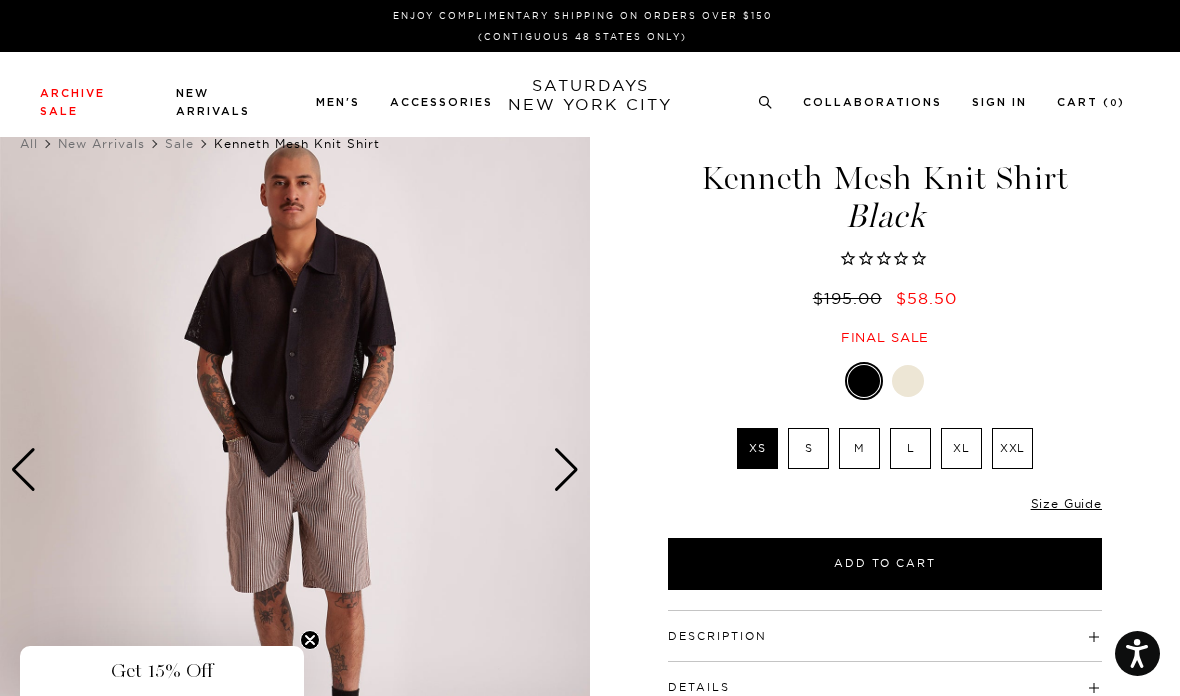 click at bounding box center [295, 470] 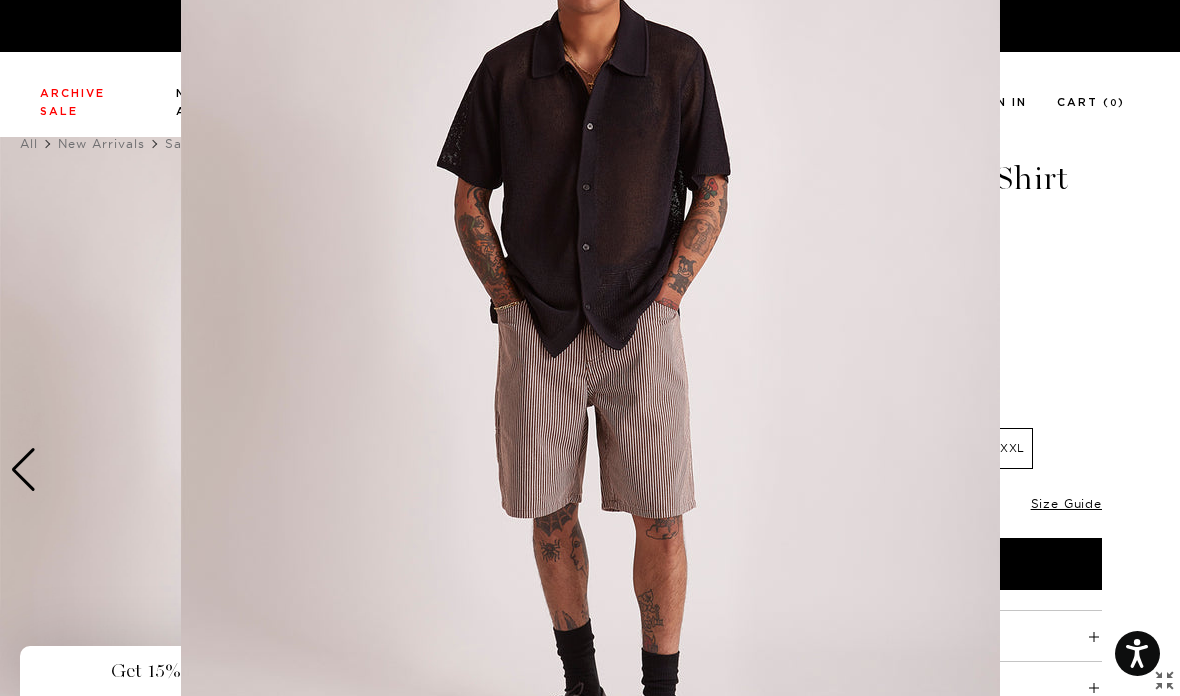 click at bounding box center [590, 348] 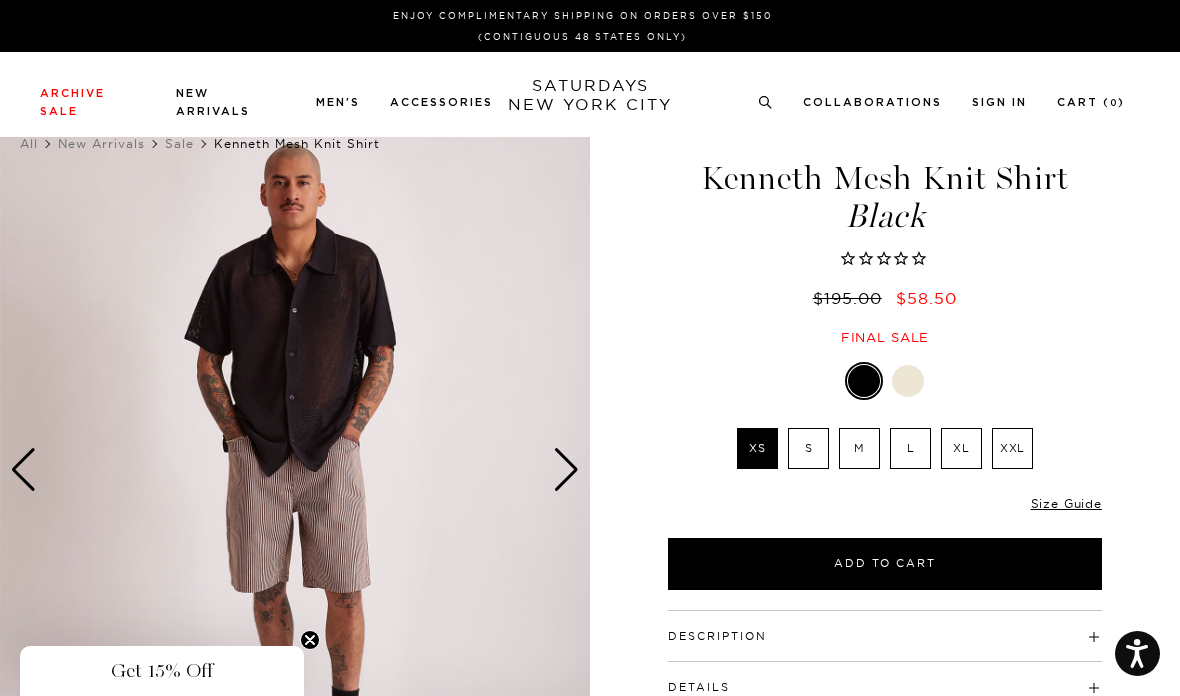 scroll, scrollTop: 0, scrollLeft: 0, axis: both 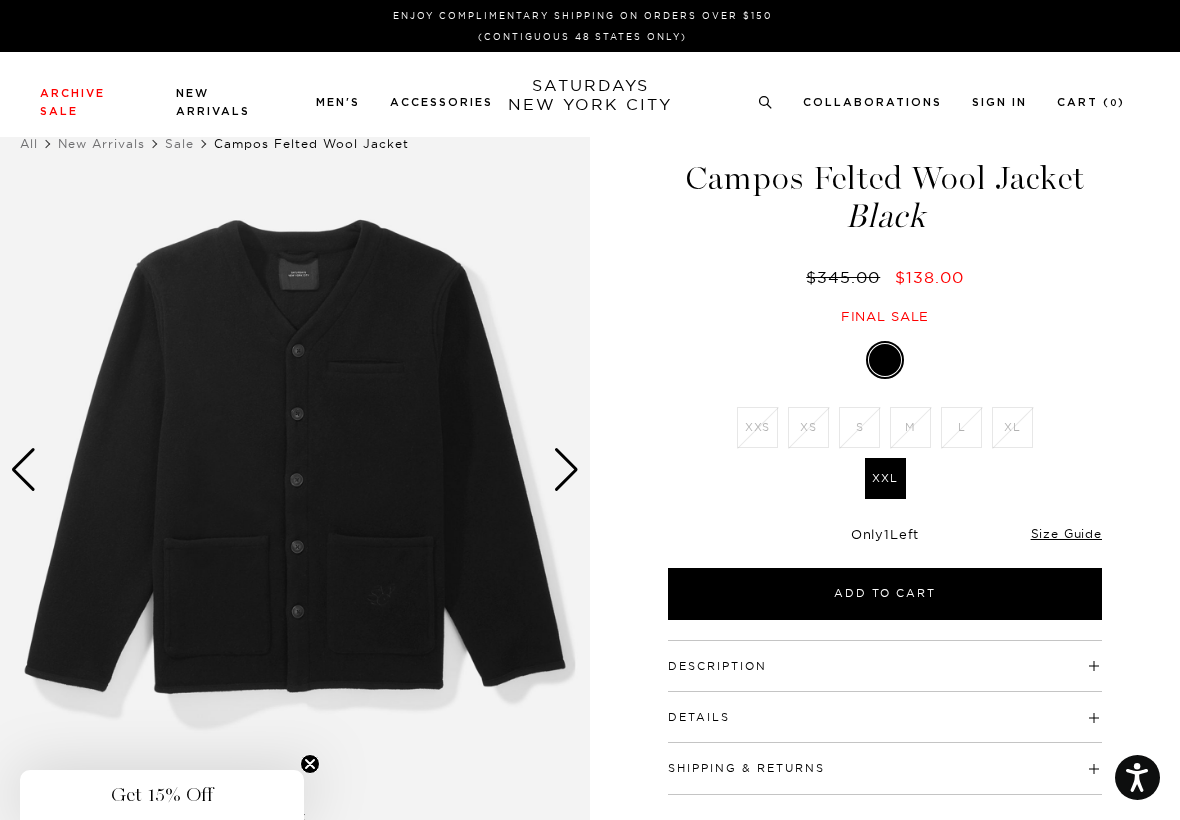 select on "recent" 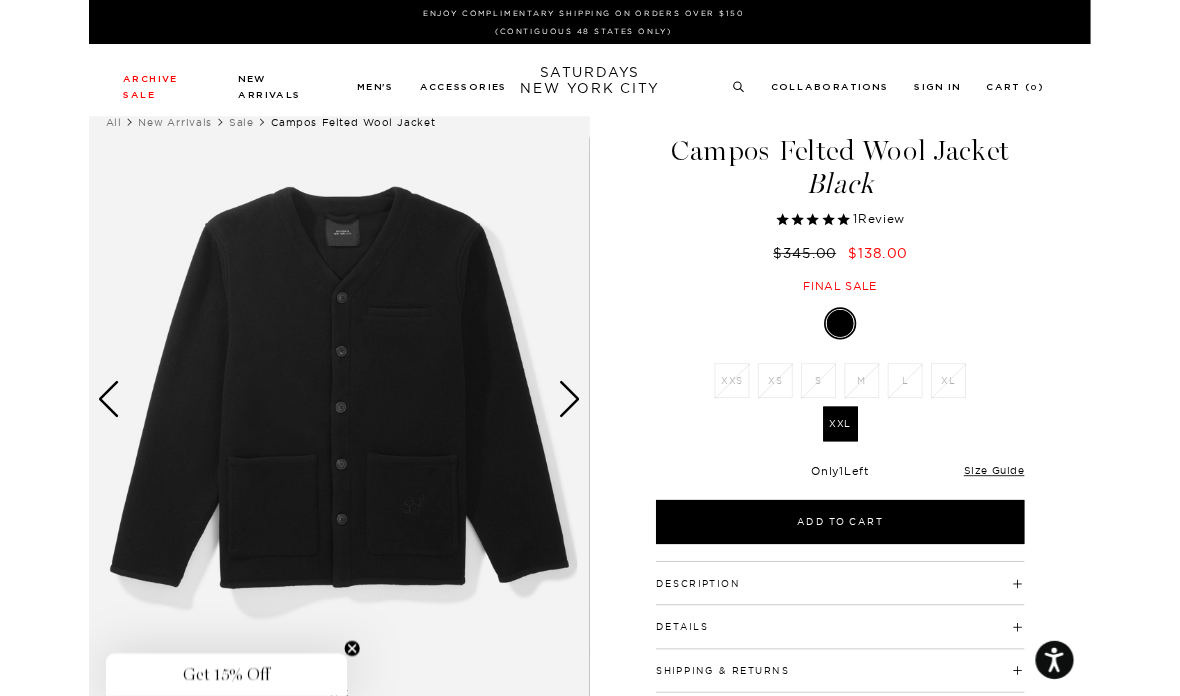 scroll, scrollTop: 0, scrollLeft: 0, axis: both 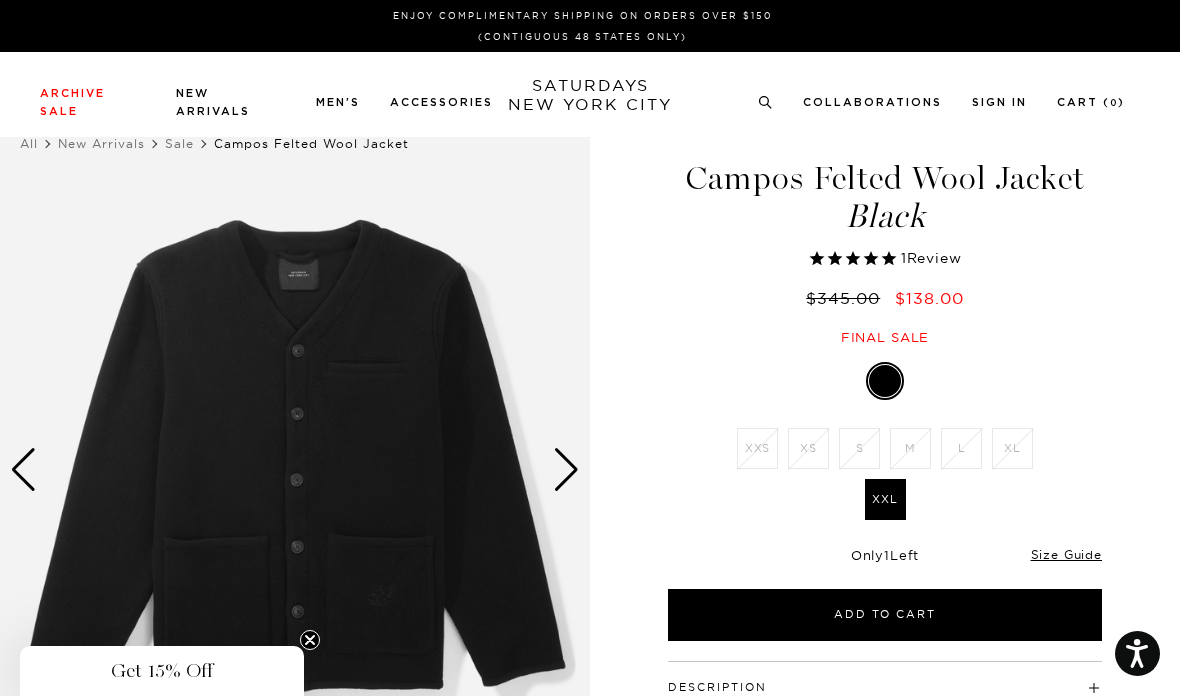 click at bounding box center (566, 470) 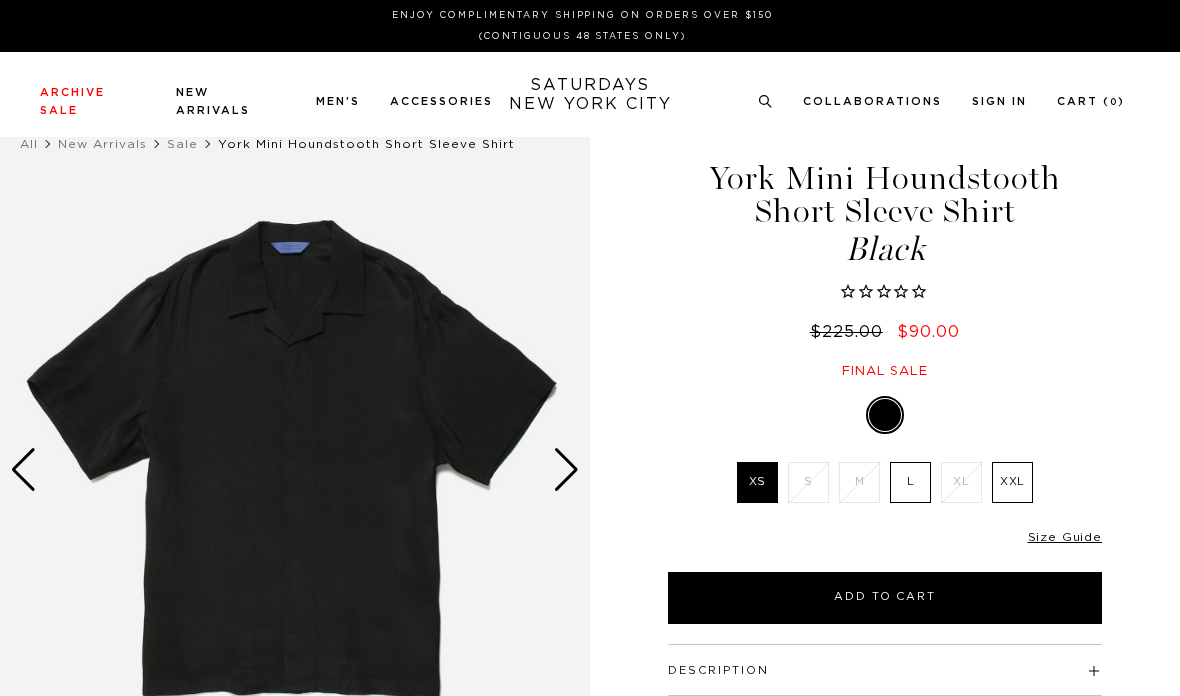 scroll, scrollTop: 0, scrollLeft: 0, axis: both 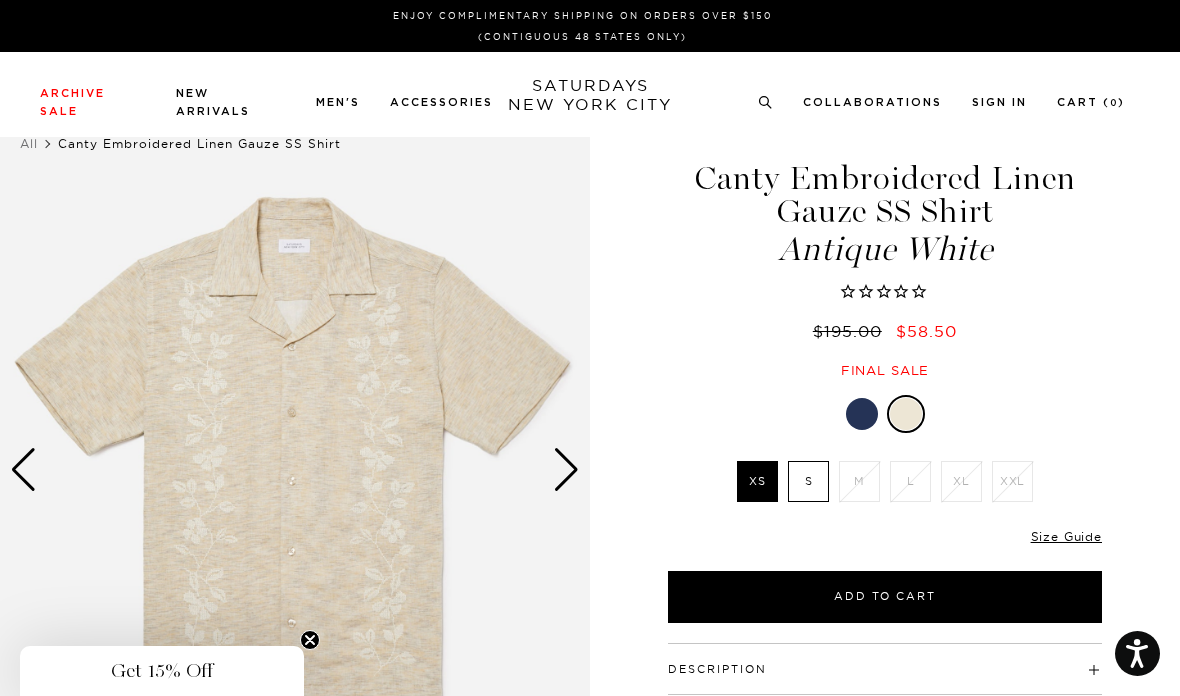 click at bounding box center [862, 414] 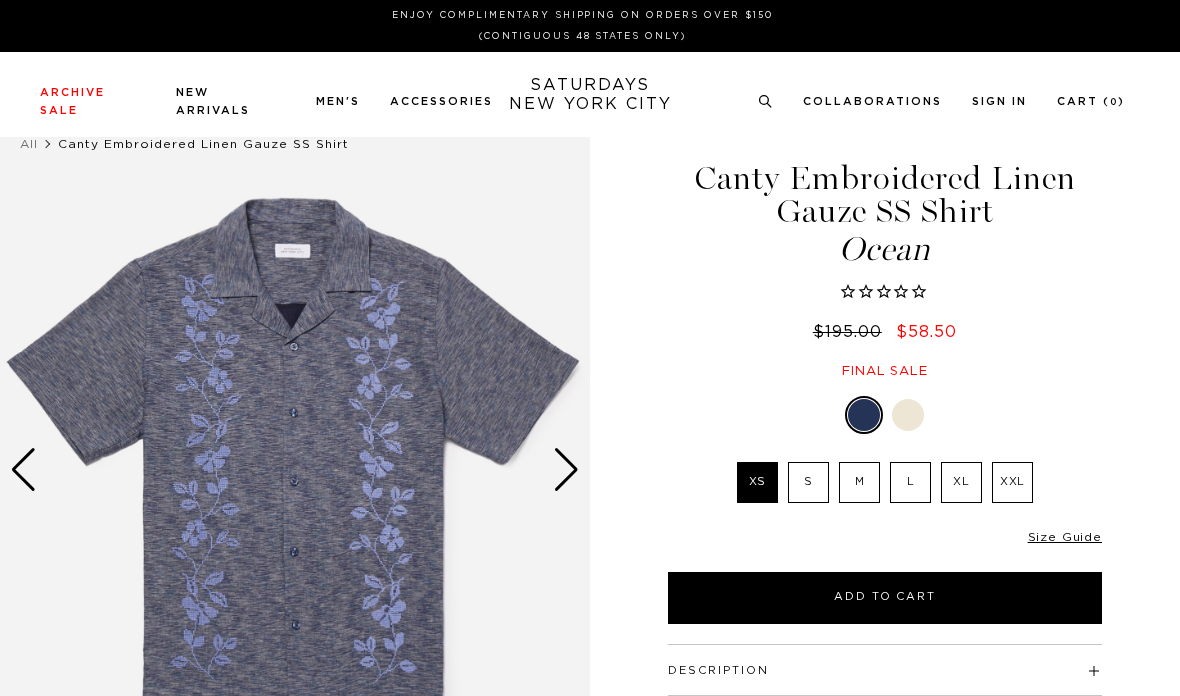 scroll, scrollTop: 0, scrollLeft: 0, axis: both 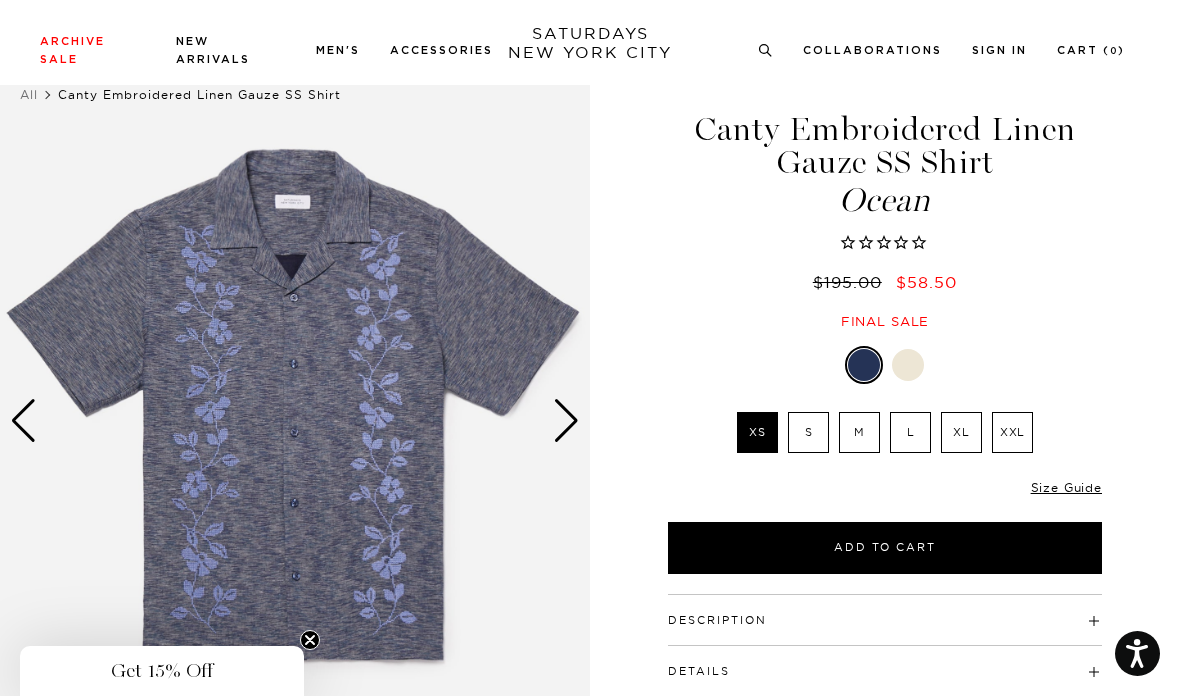 click at bounding box center (295, 421) 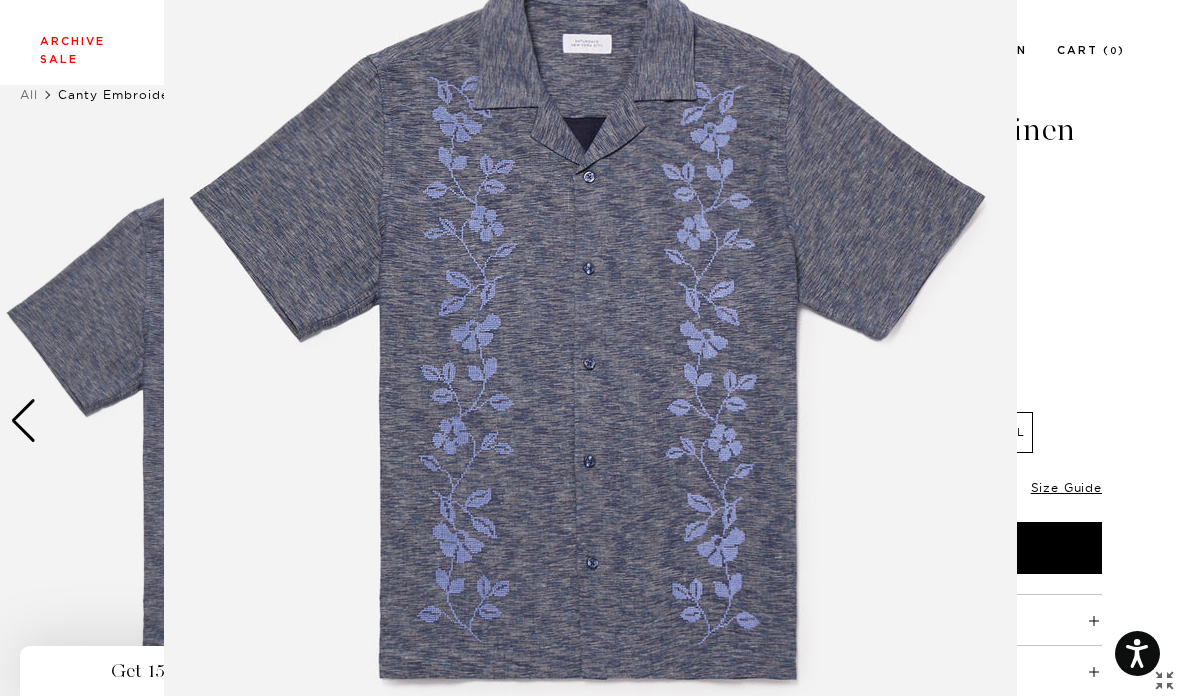 click at bounding box center [590, 348] 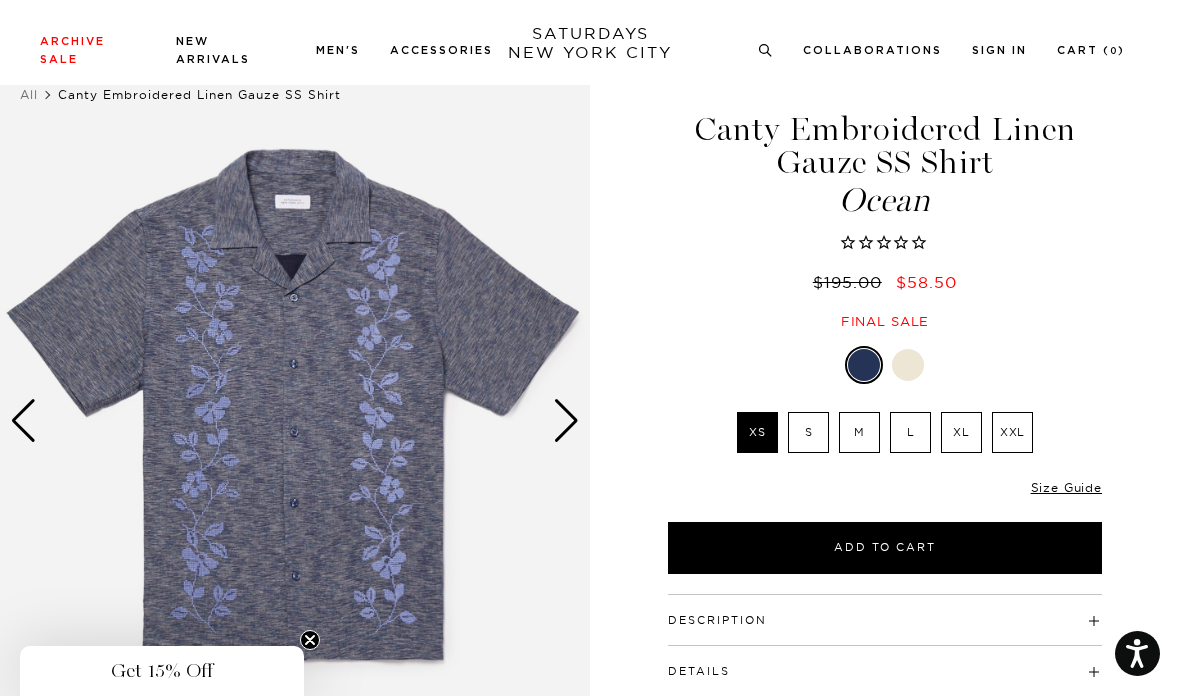 scroll, scrollTop: 0, scrollLeft: 0, axis: both 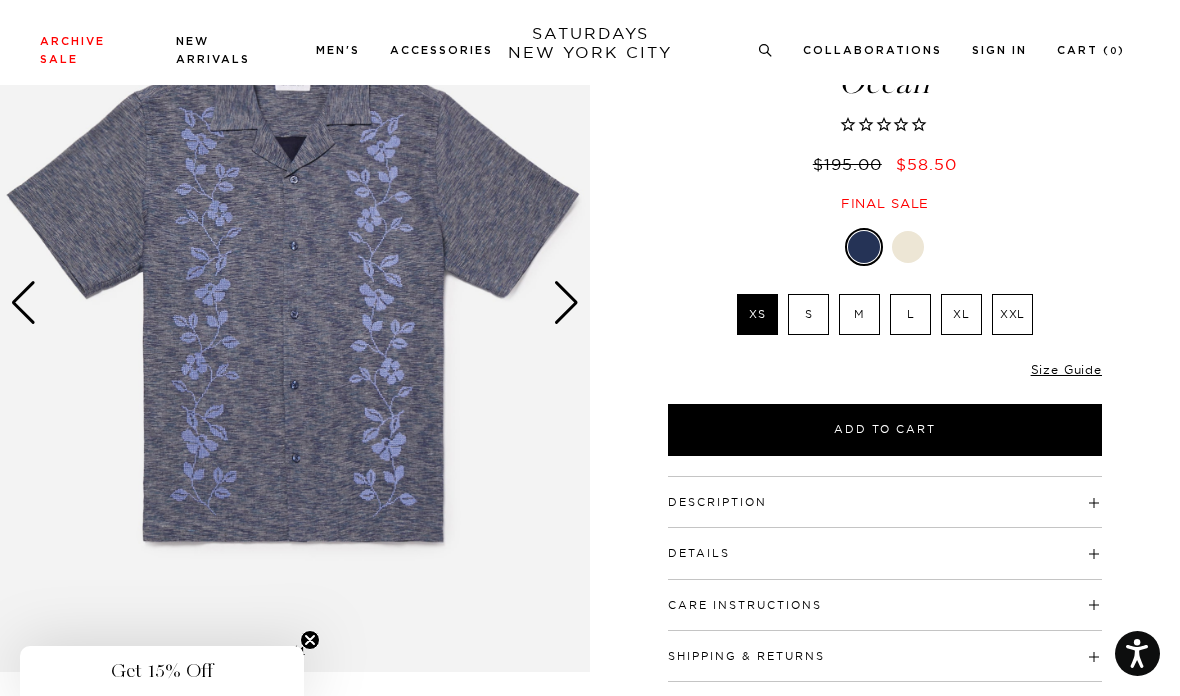 click at bounding box center (295, 303) 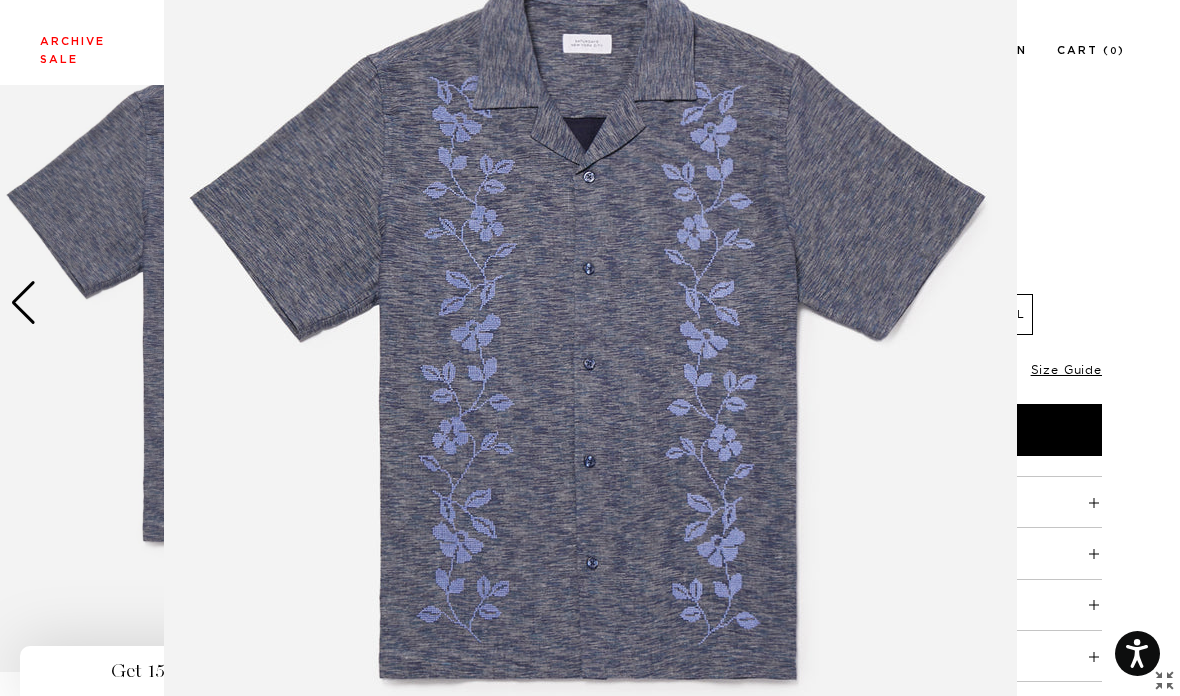 click at bounding box center (590, 348) 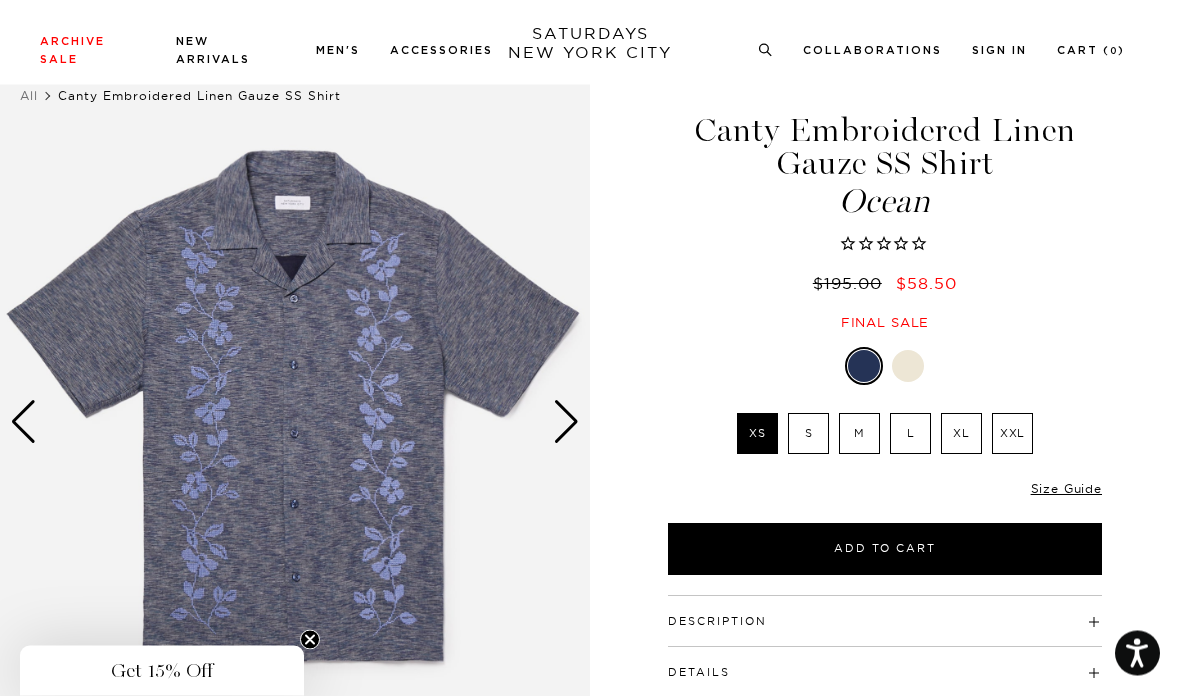 scroll, scrollTop: 48, scrollLeft: 0, axis: vertical 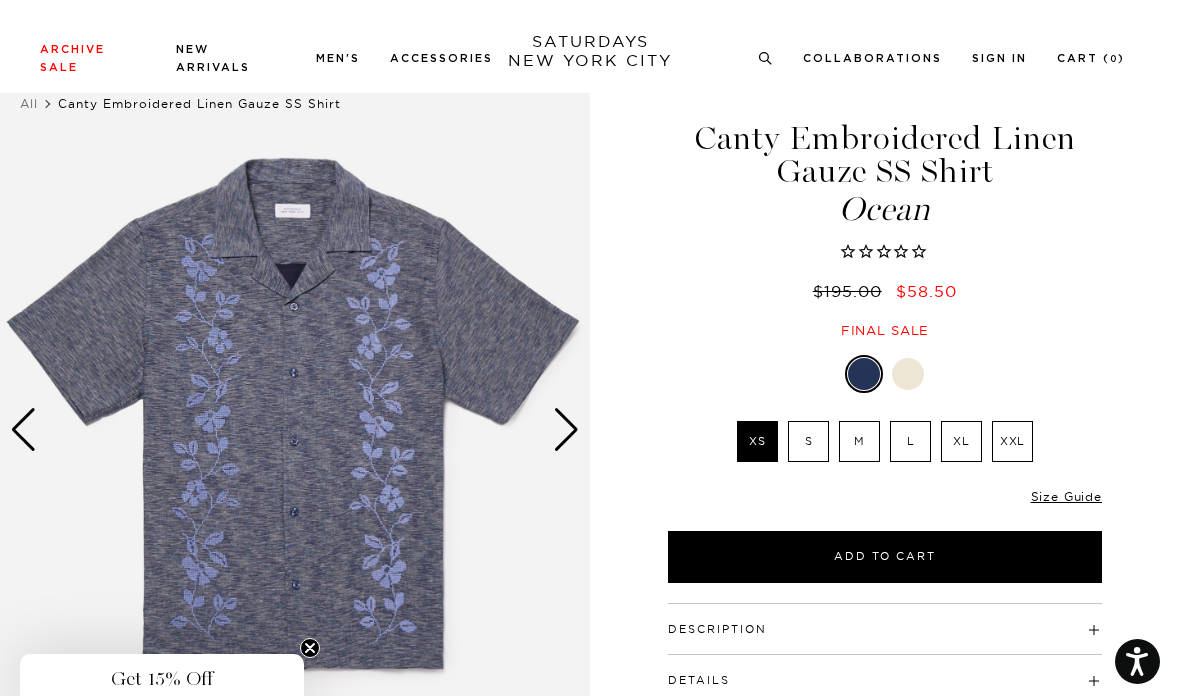 click on "M" at bounding box center (859, 433) 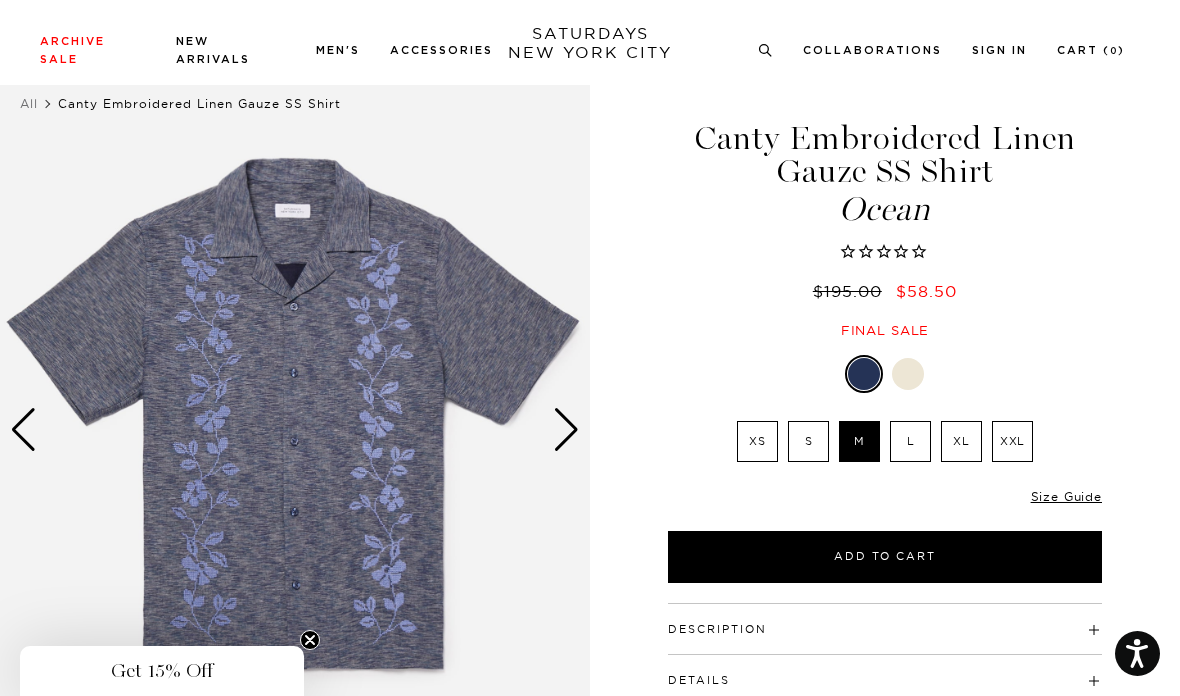 scroll, scrollTop: 15, scrollLeft: 0, axis: vertical 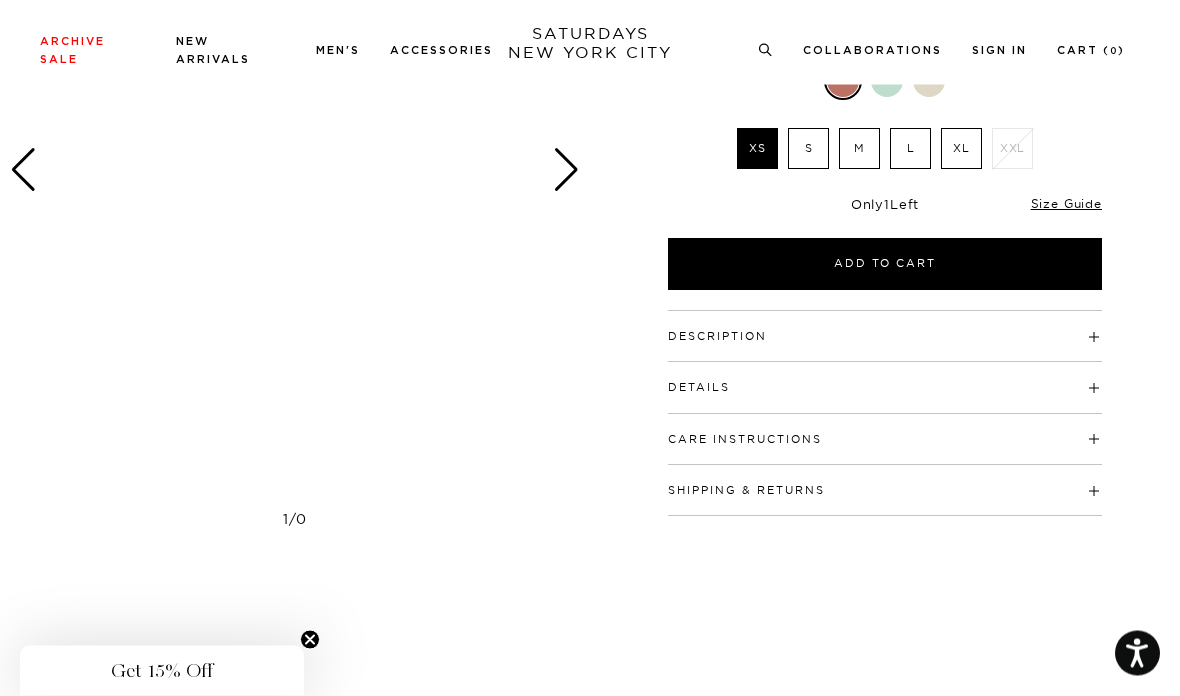 click 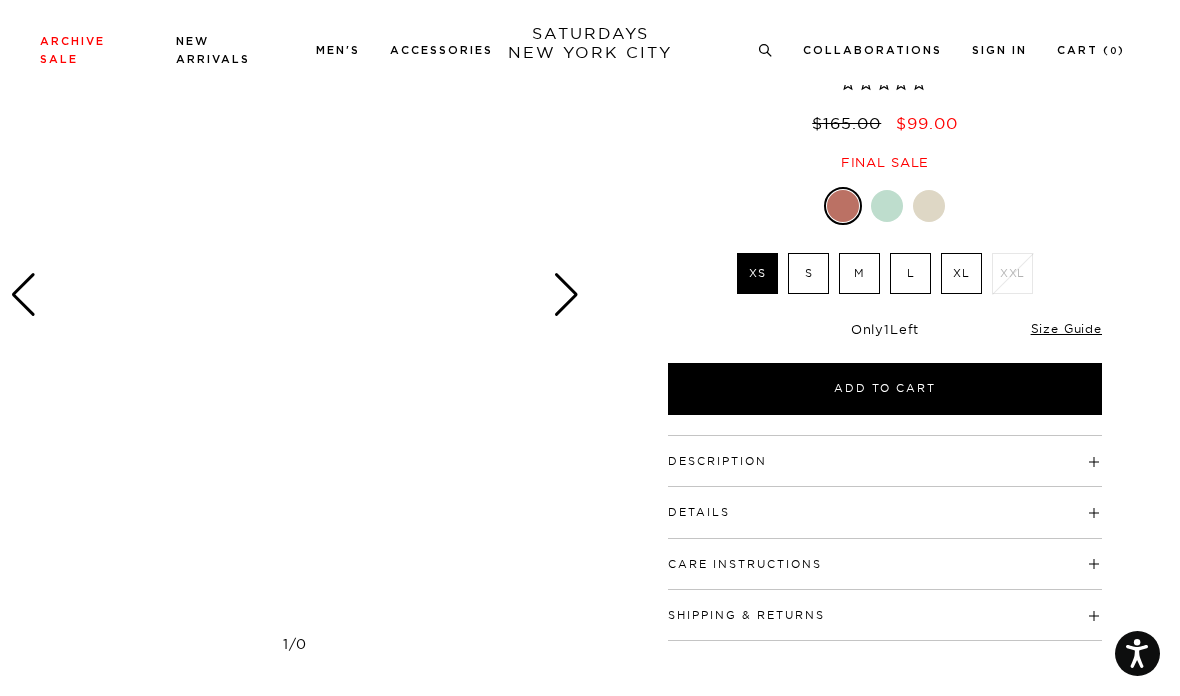 scroll, scrollTop: 146, scrollLeft: 0, axis: vertical 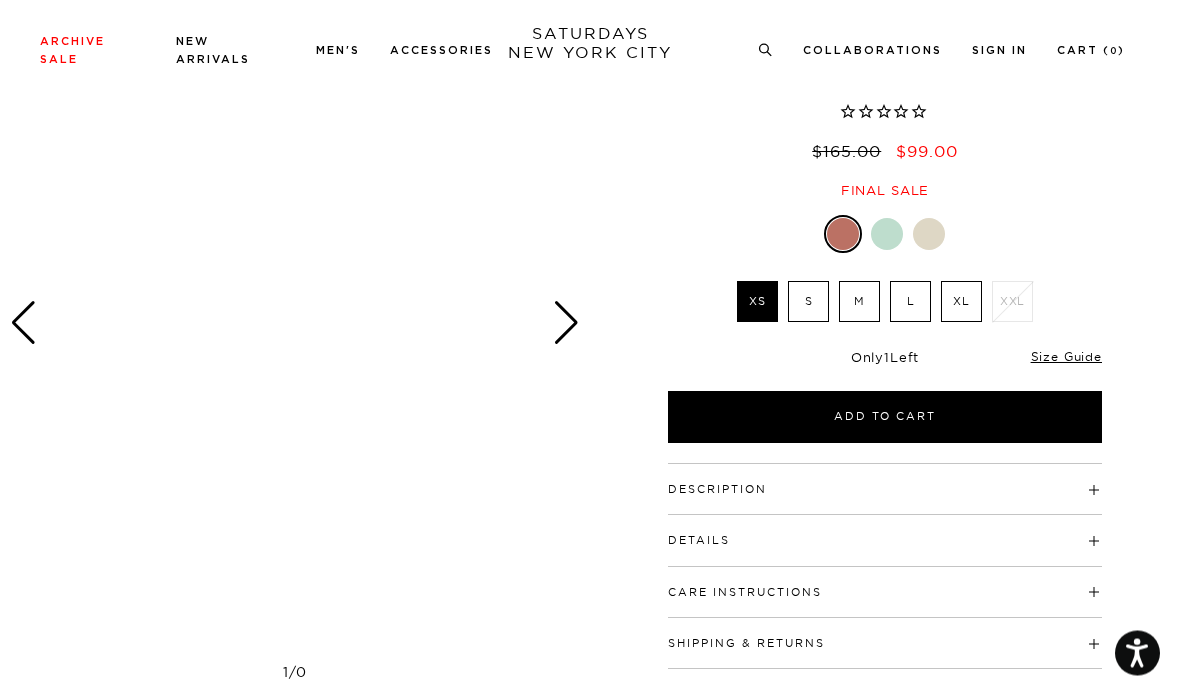 click at bounding box center [887, 235] 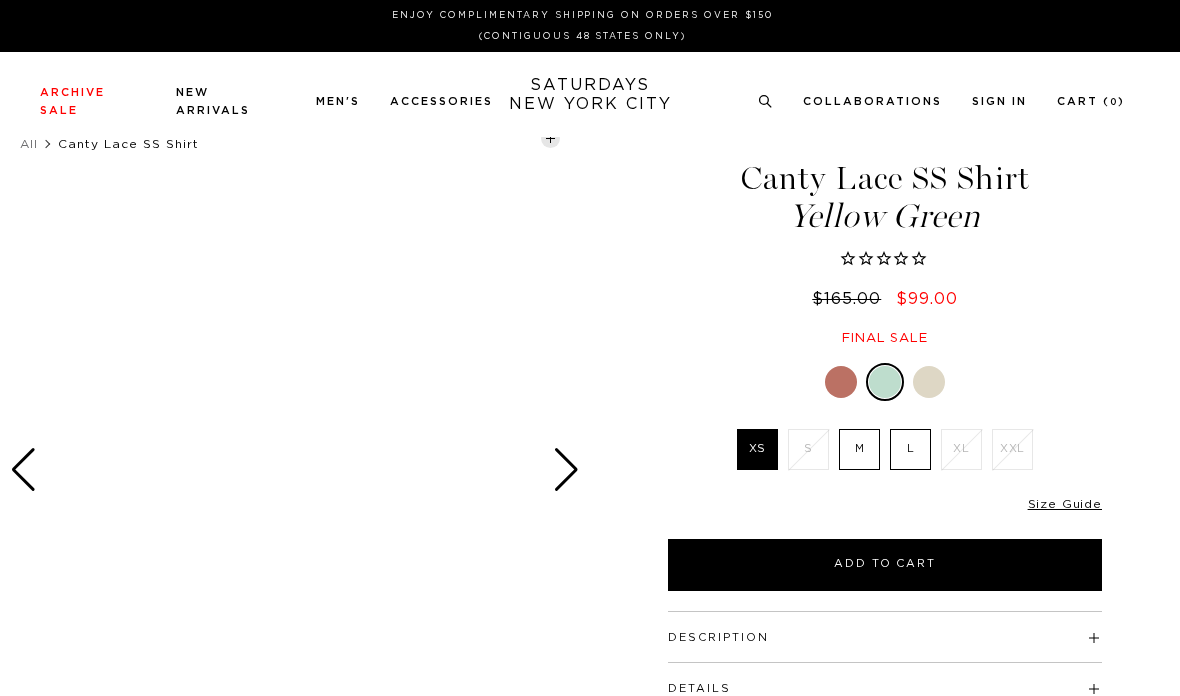 scroll, scrollTop: 0, scrollLeft: 0, axis: both 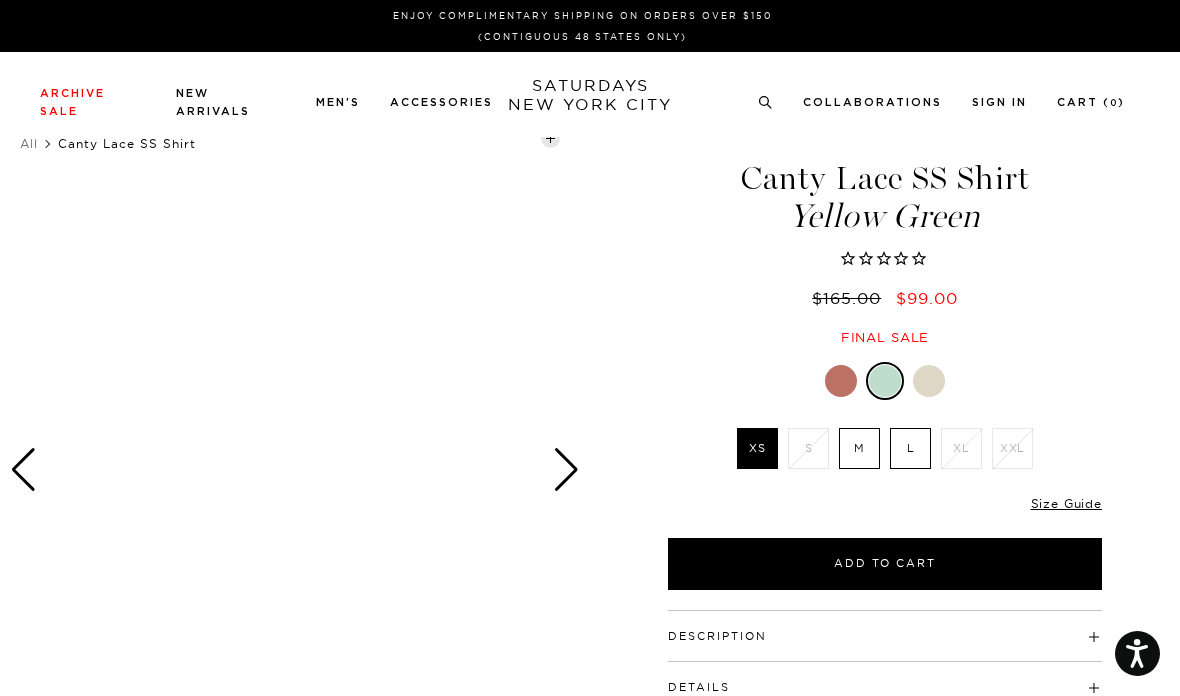 click at bounding box center (929, 381) 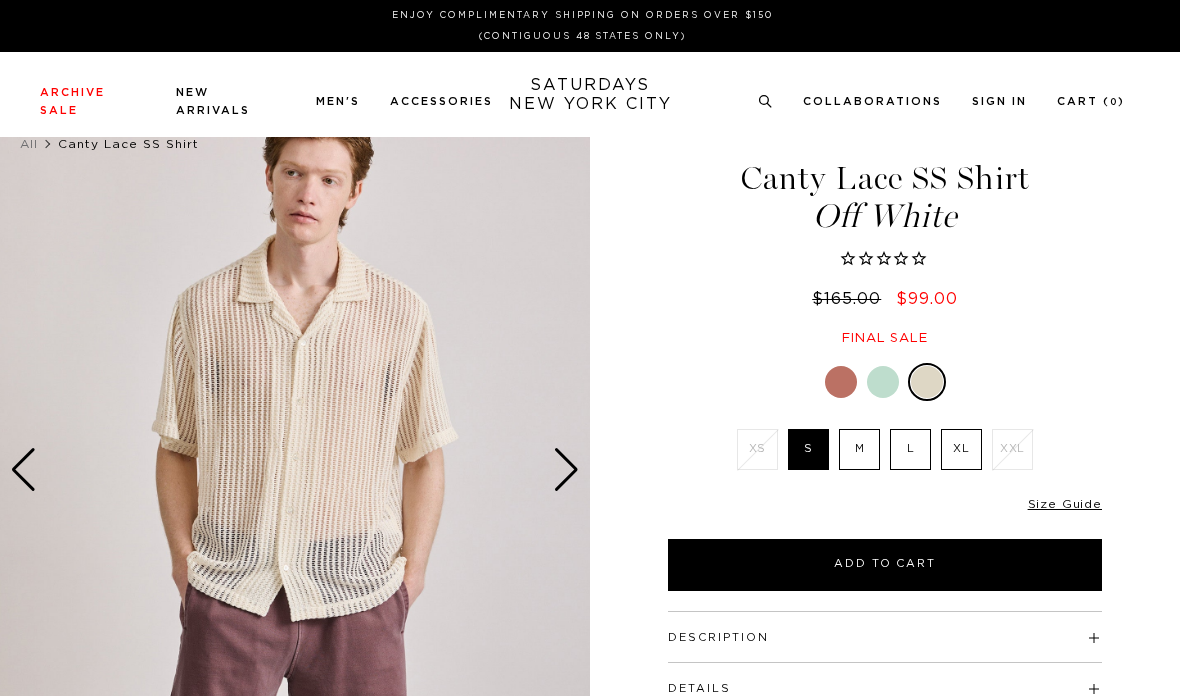 scroll, scrollTop: 0, scrollLeft: 0, axis: both 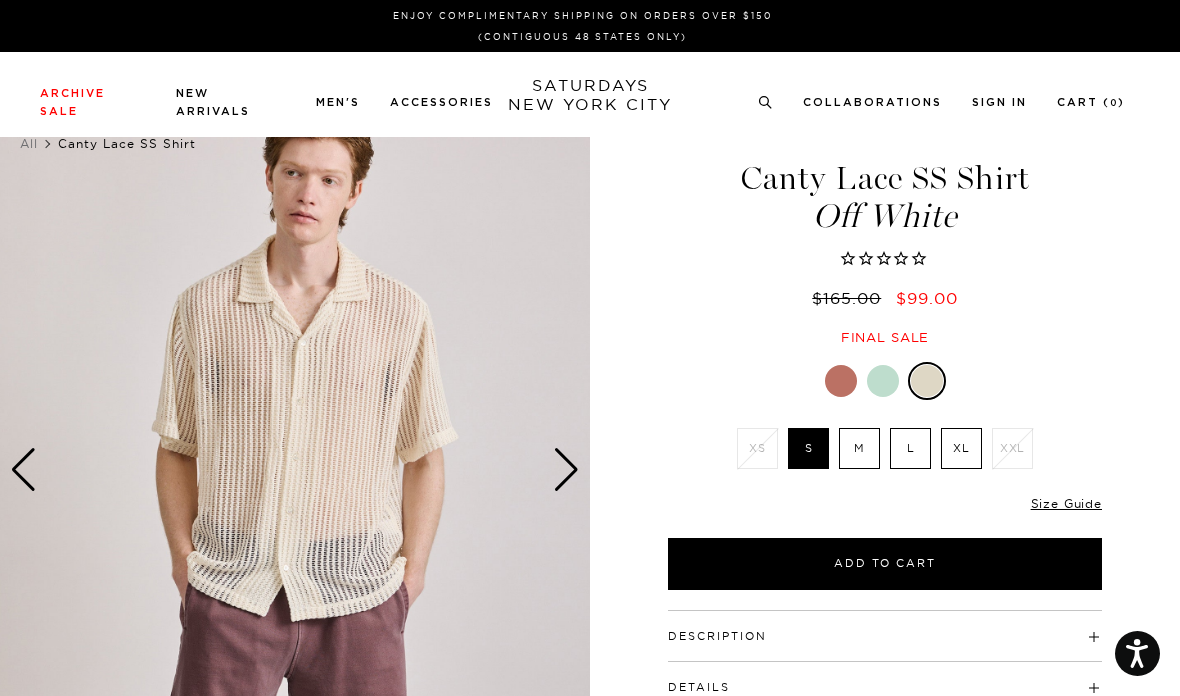 click at bounding box center [883, 381] 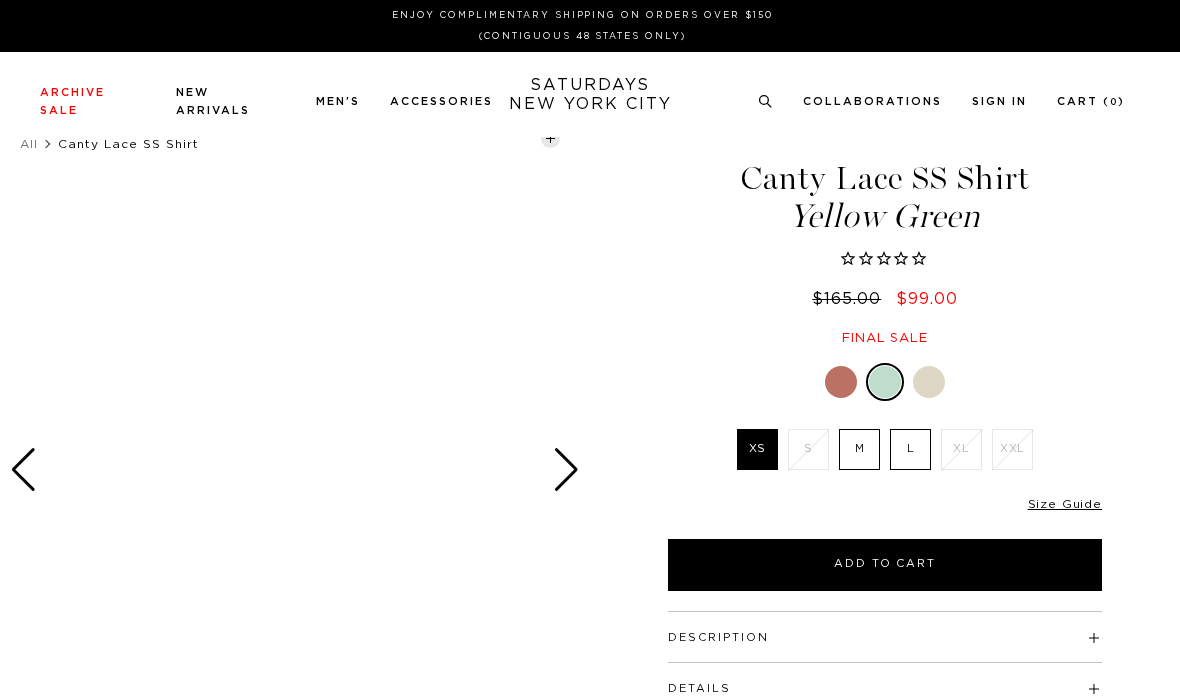 scroll, scrollTop: 0, scrollLeft: 0, axis: both 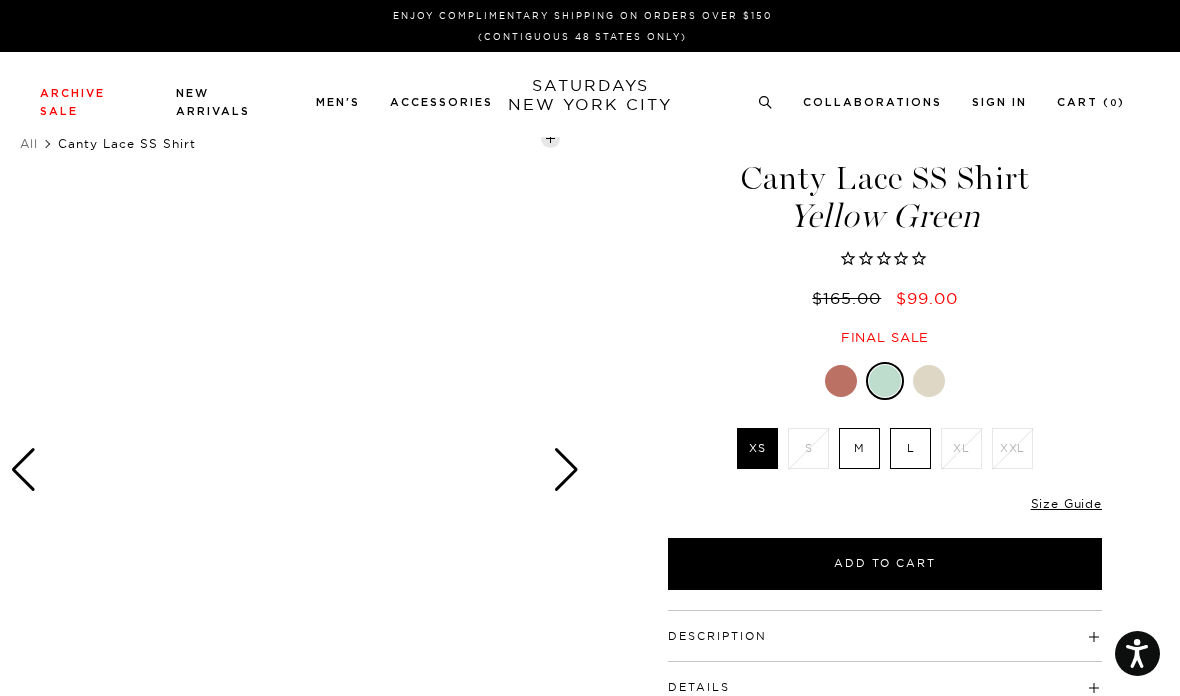 click at bounding box center (23, 470) 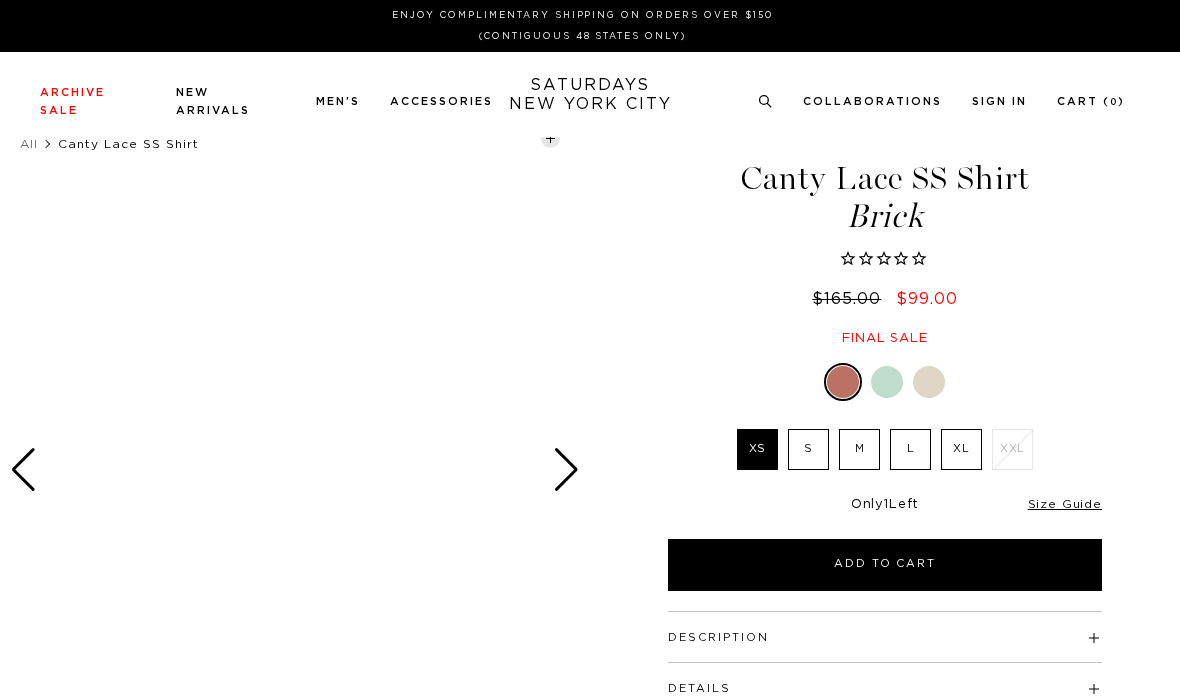 scroll, scrollTop: 0, scrollLeft: 0, axis: both 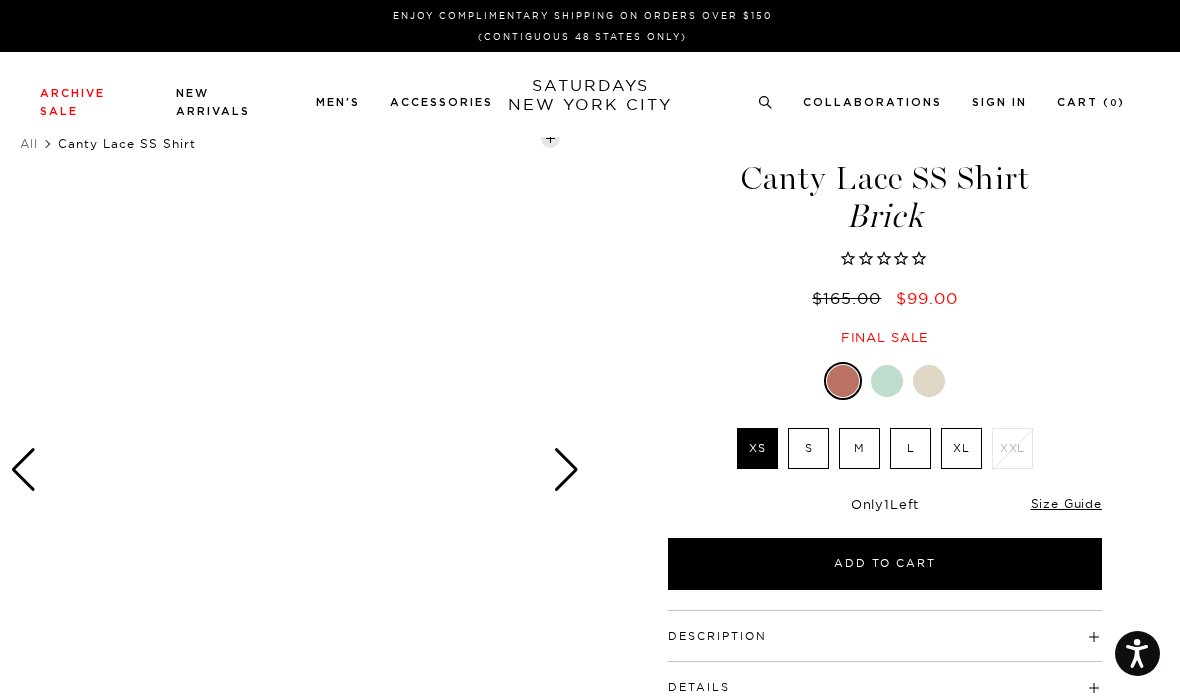 click on "S" at bounding box center (808, 448) 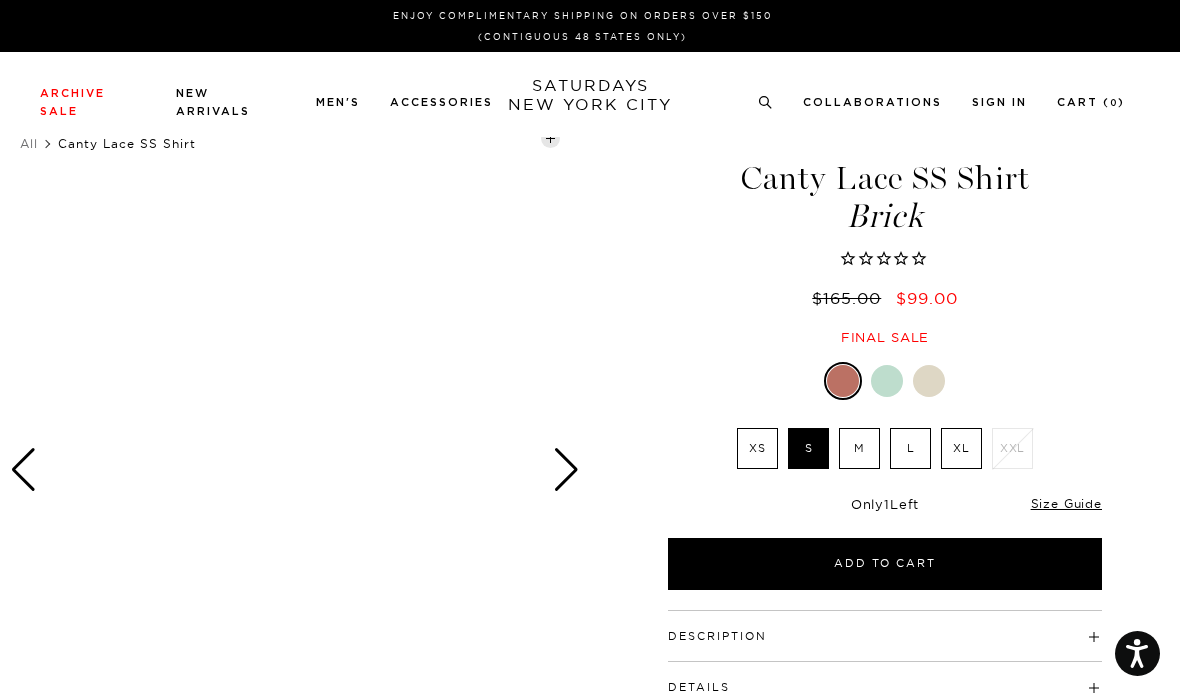 click at bounding box center (566, 470) 